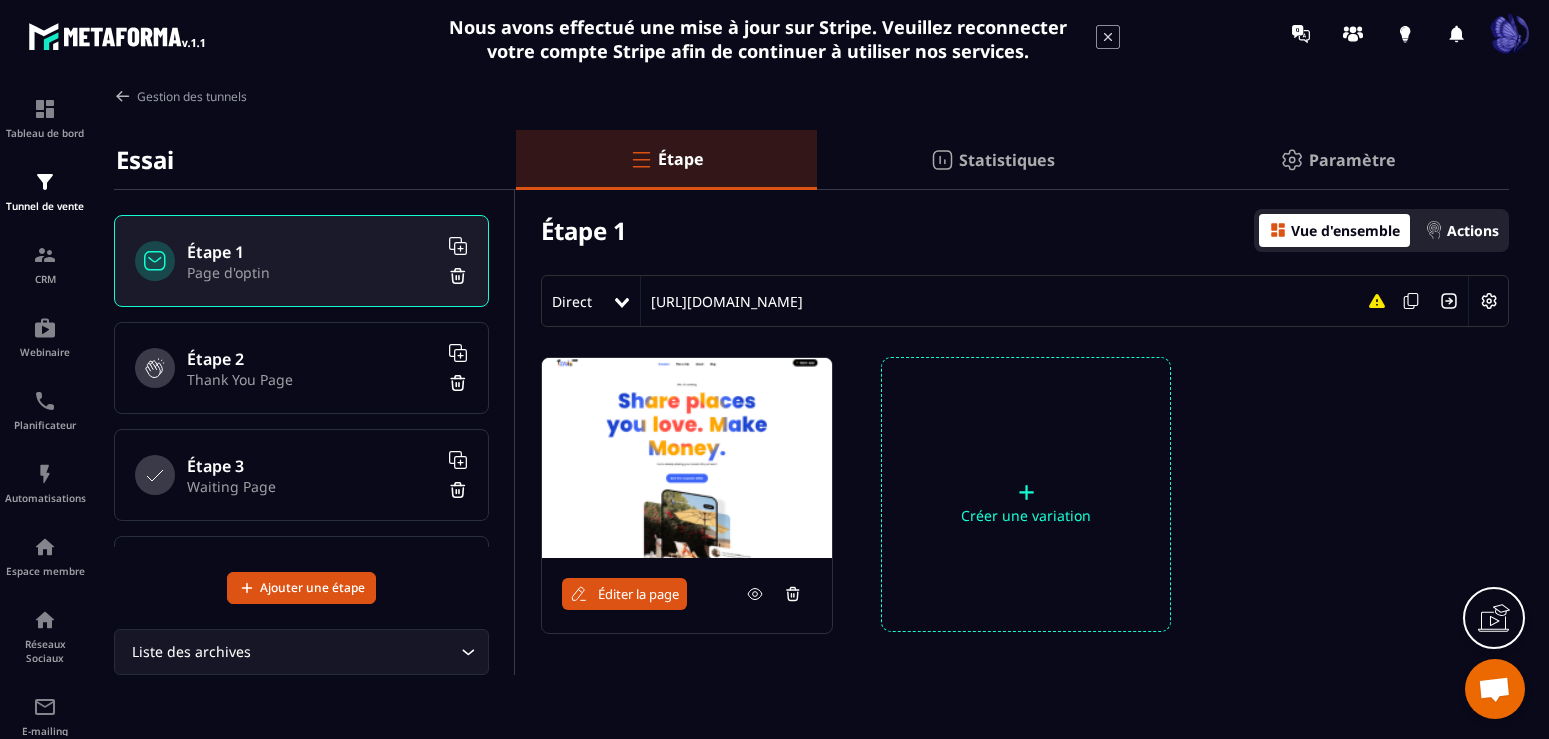 scroll, scrollTop: 0, scrollLeft: 0, axis: both 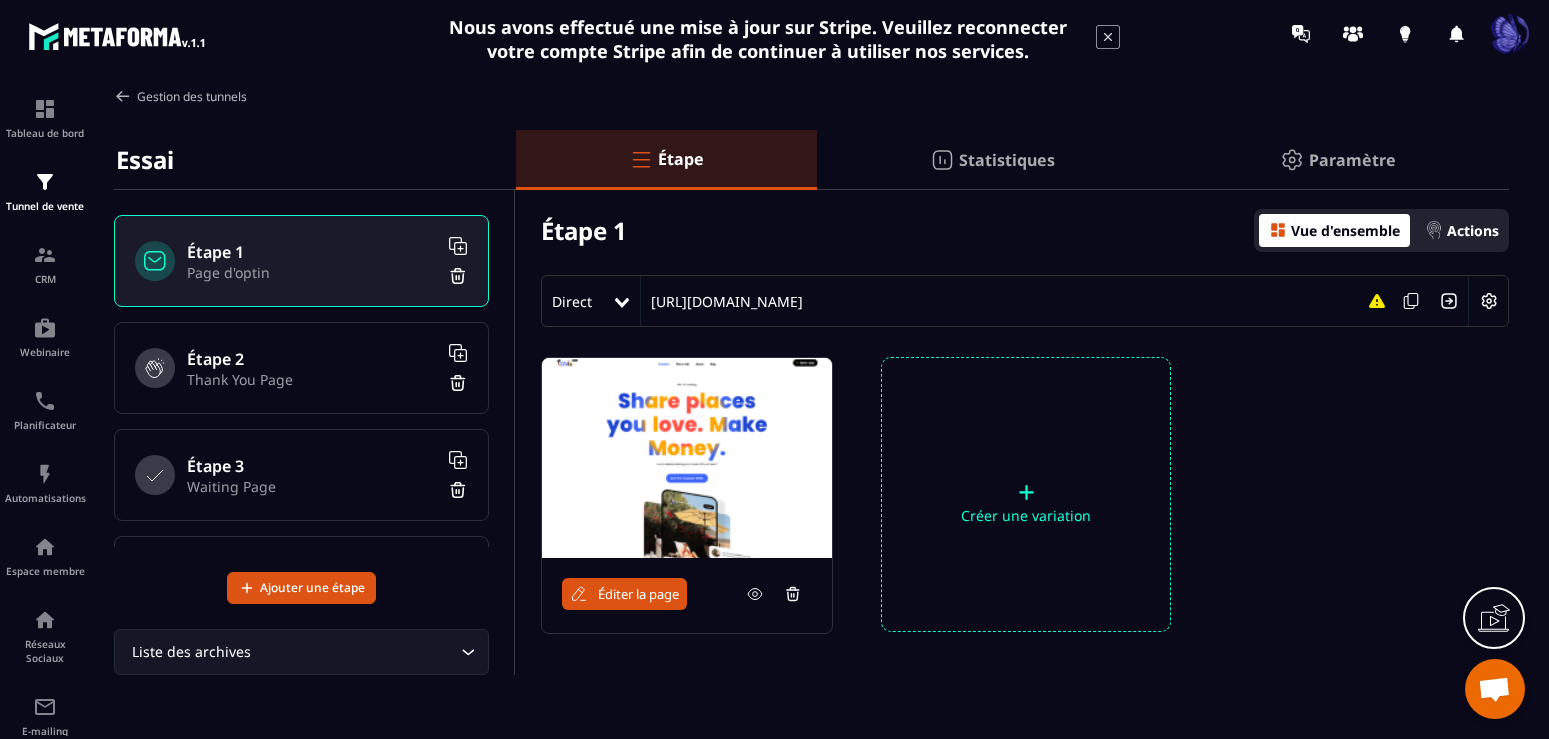 click at bounding box center (123, 96) 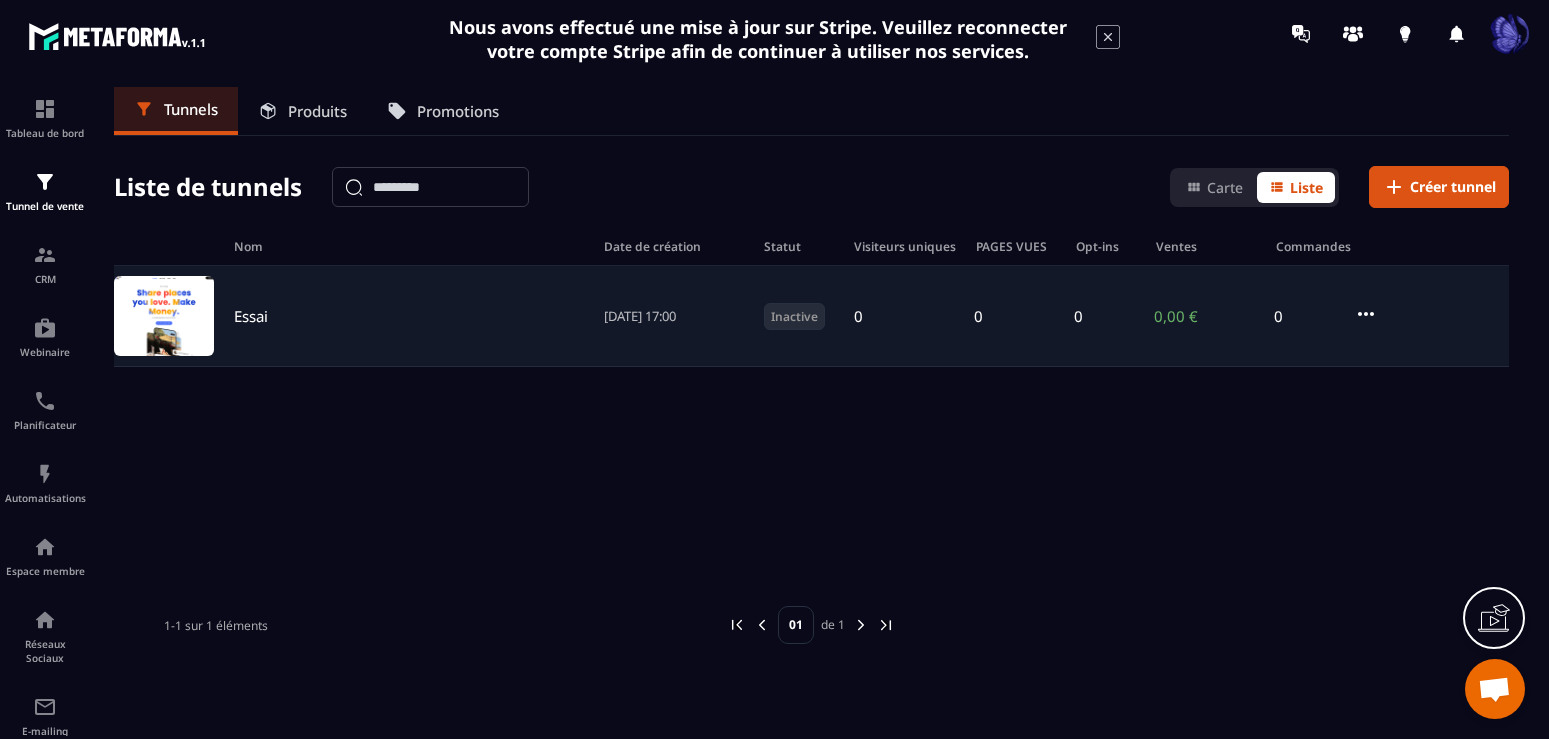 click 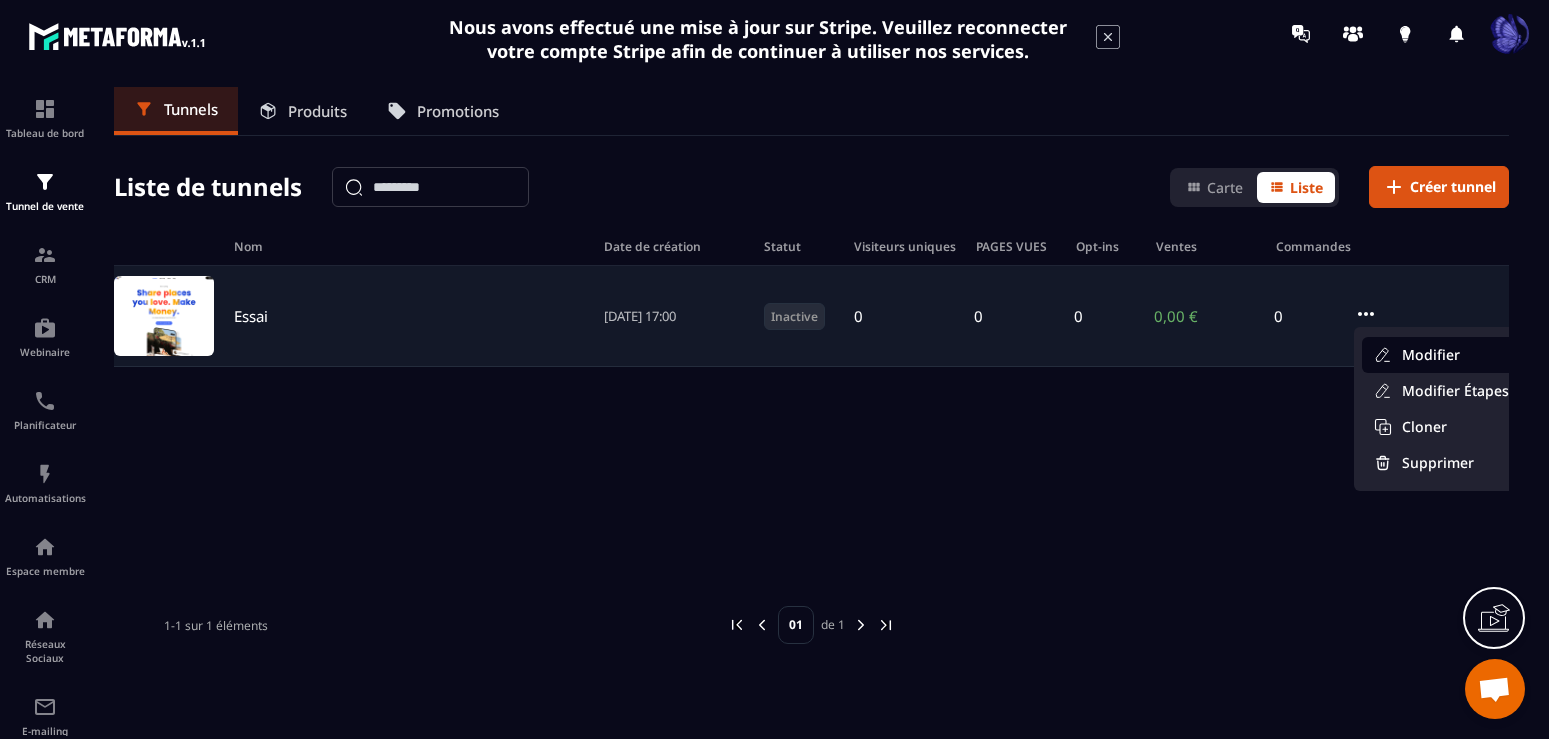 click on "Modifier" at bounding box center (1441, 355) 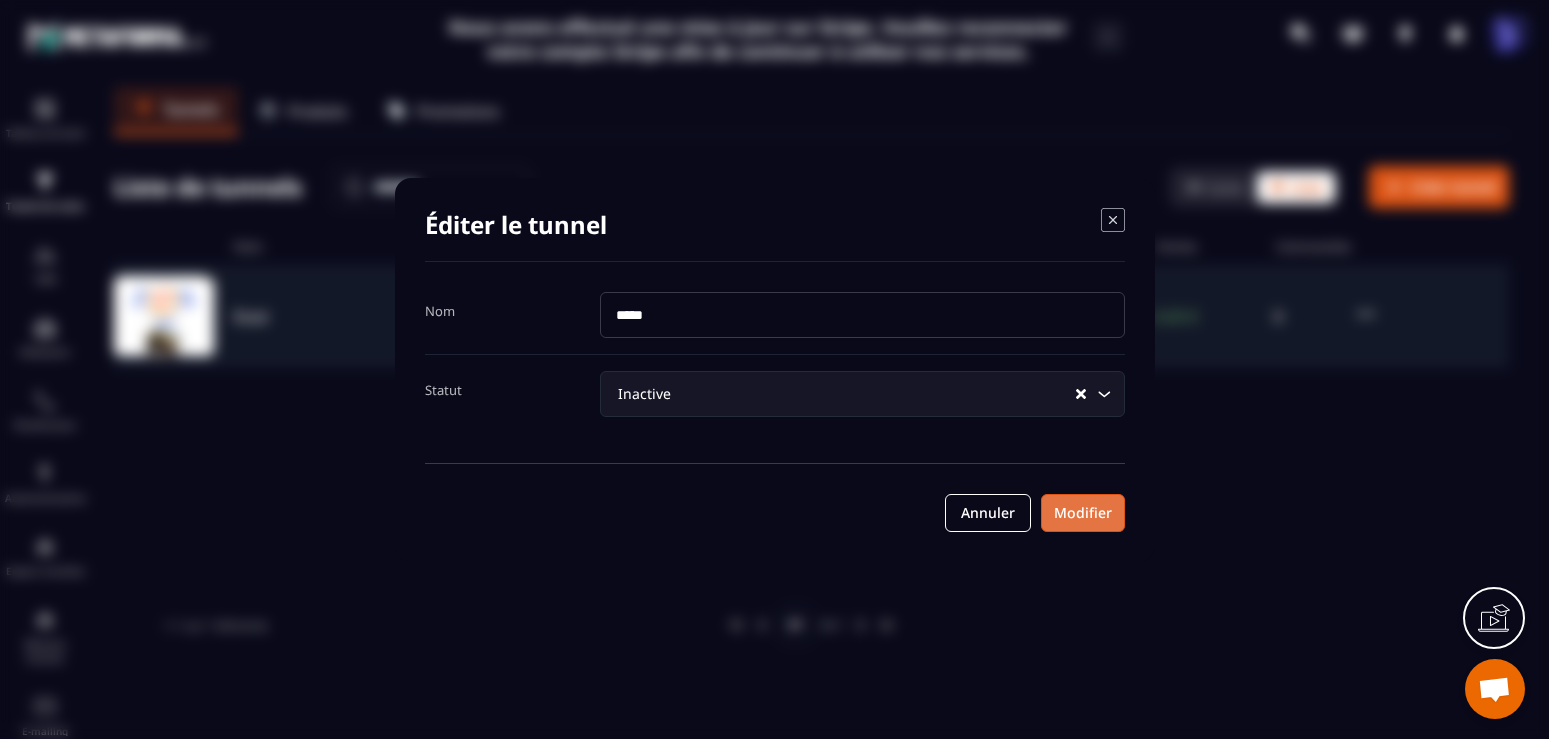 click on "Modifier" at bounding box center (1083, 513) 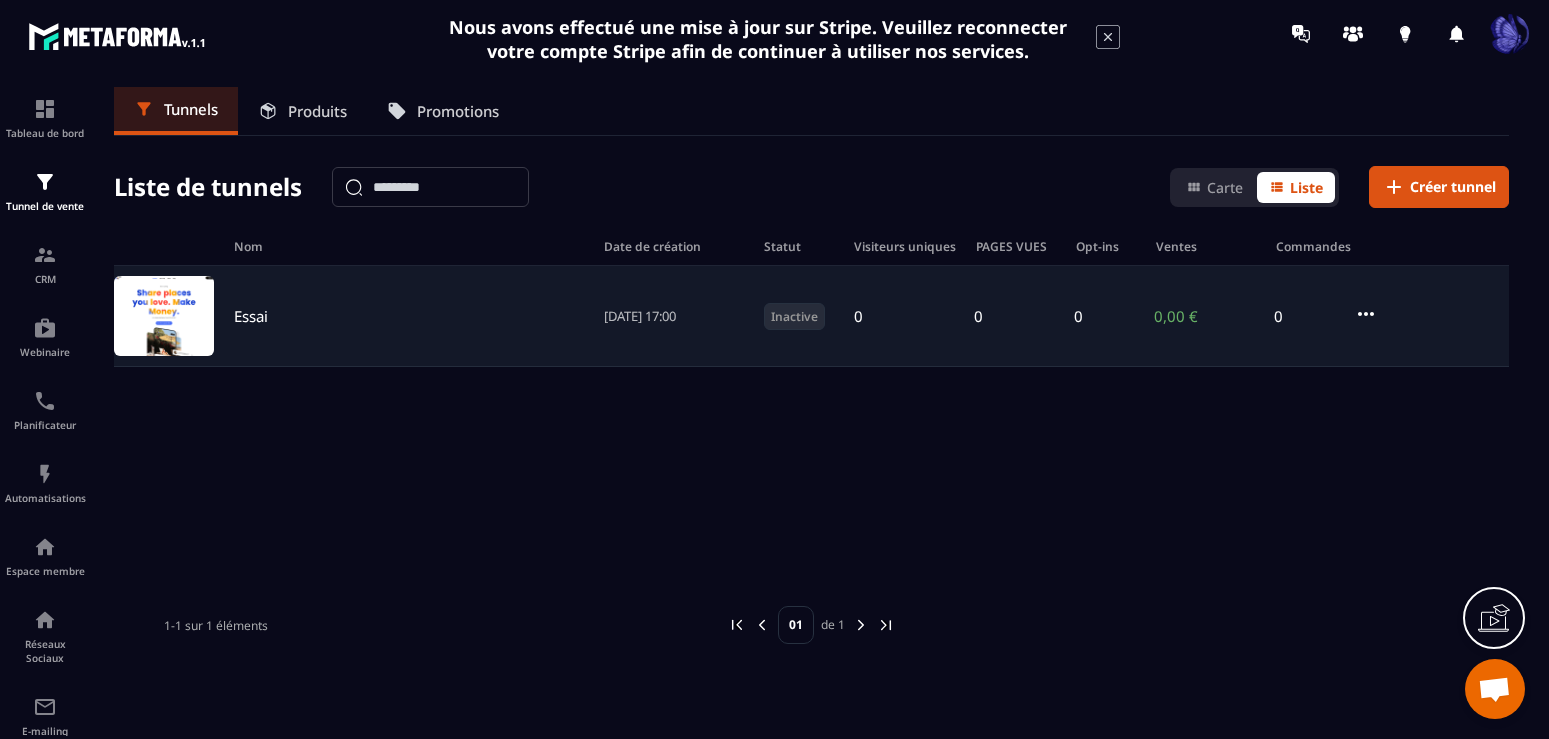 click on "Essai [DATE] 17:00 Inactive 0 0 0 0,00 € 0" 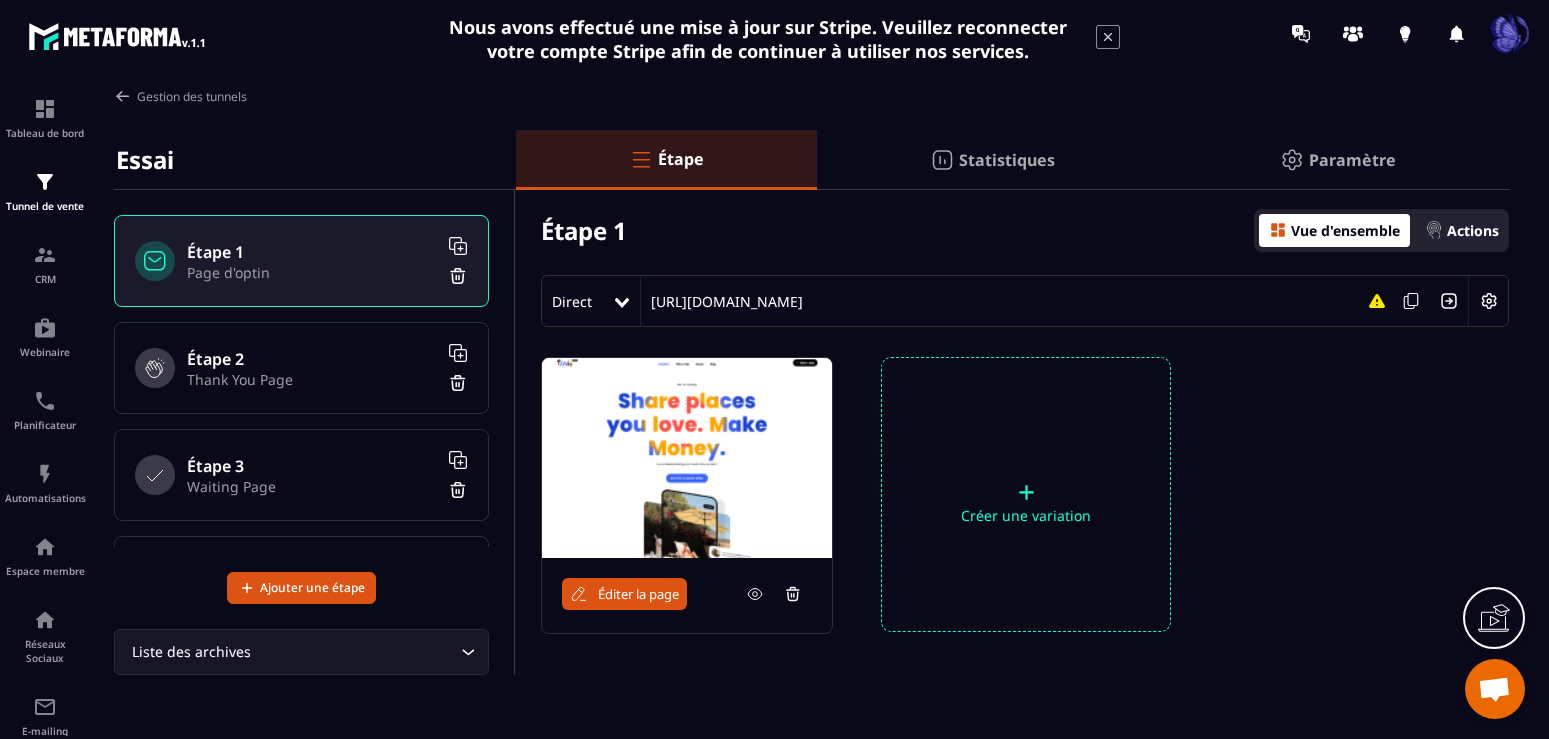click 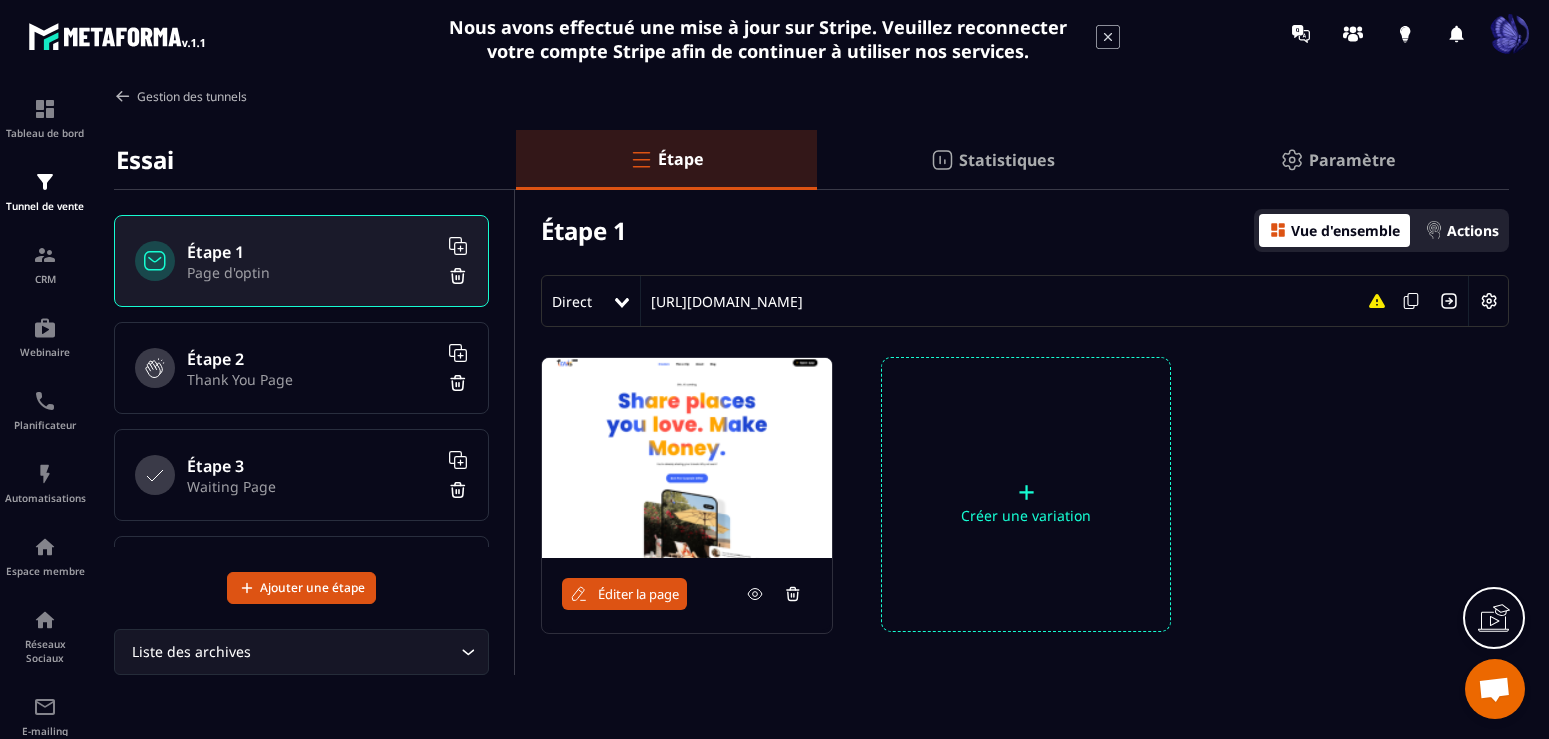click at bounding box center [123, 96] 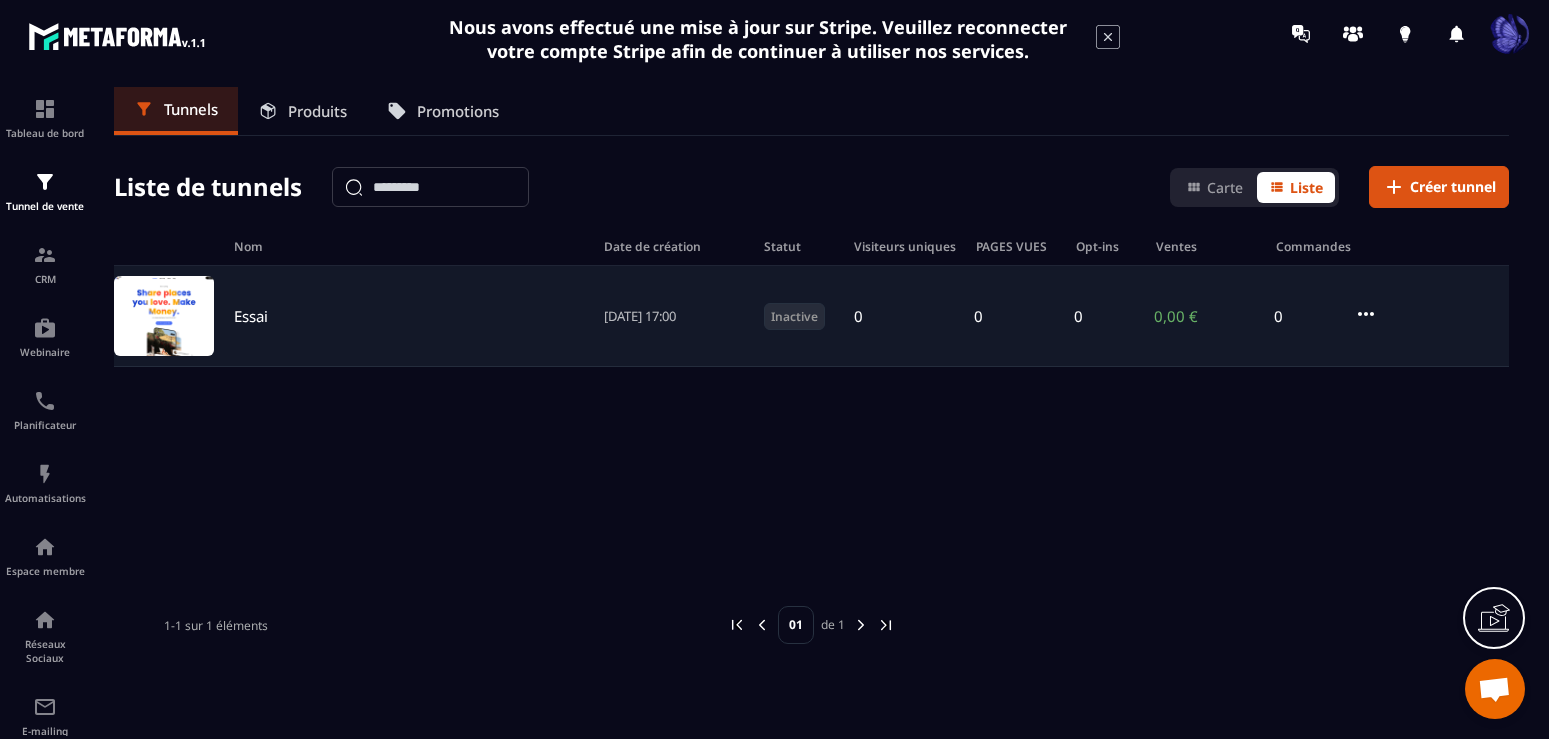 click on "Essai [DATE] 17:00 Inactive 0 0 0 0,00 € 0" 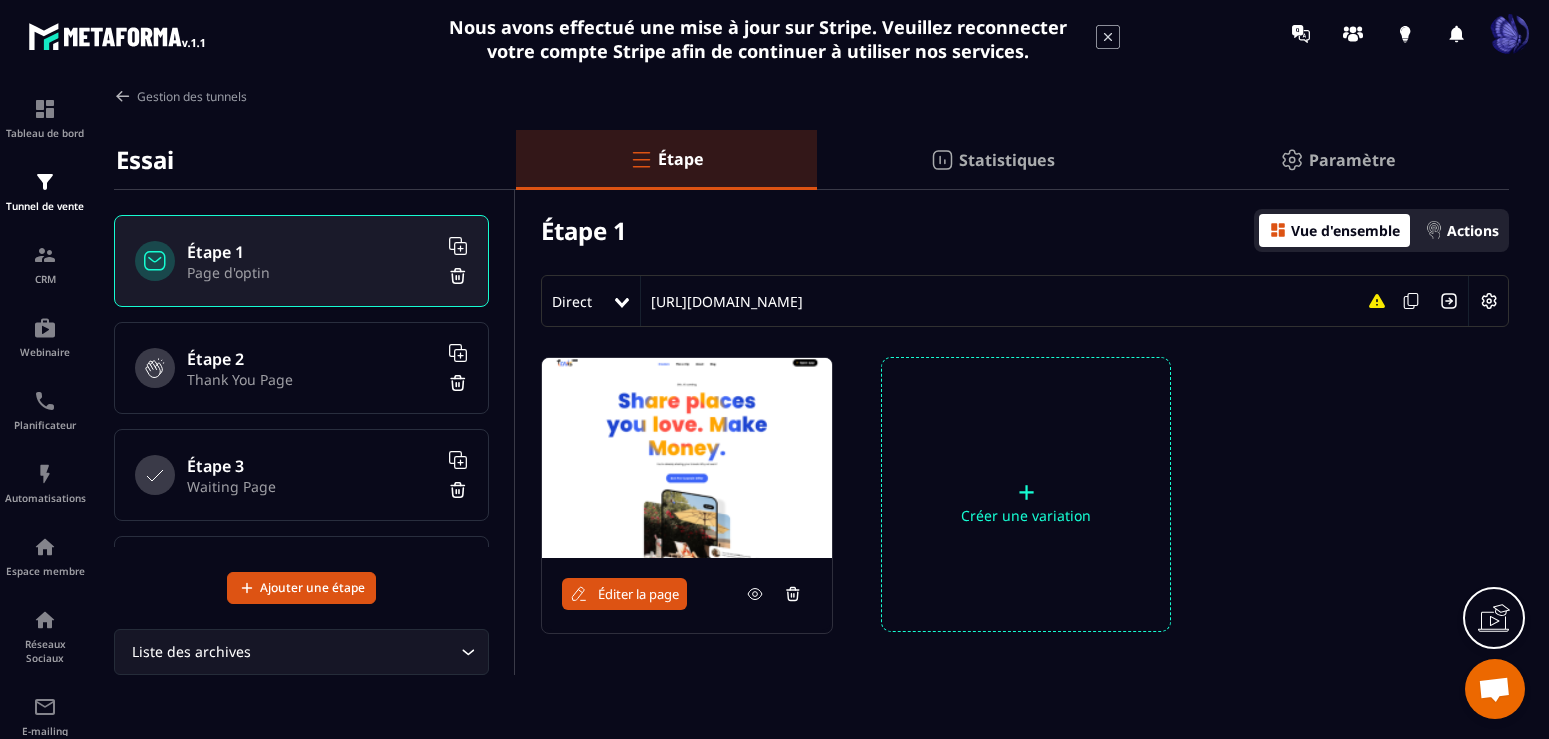 click 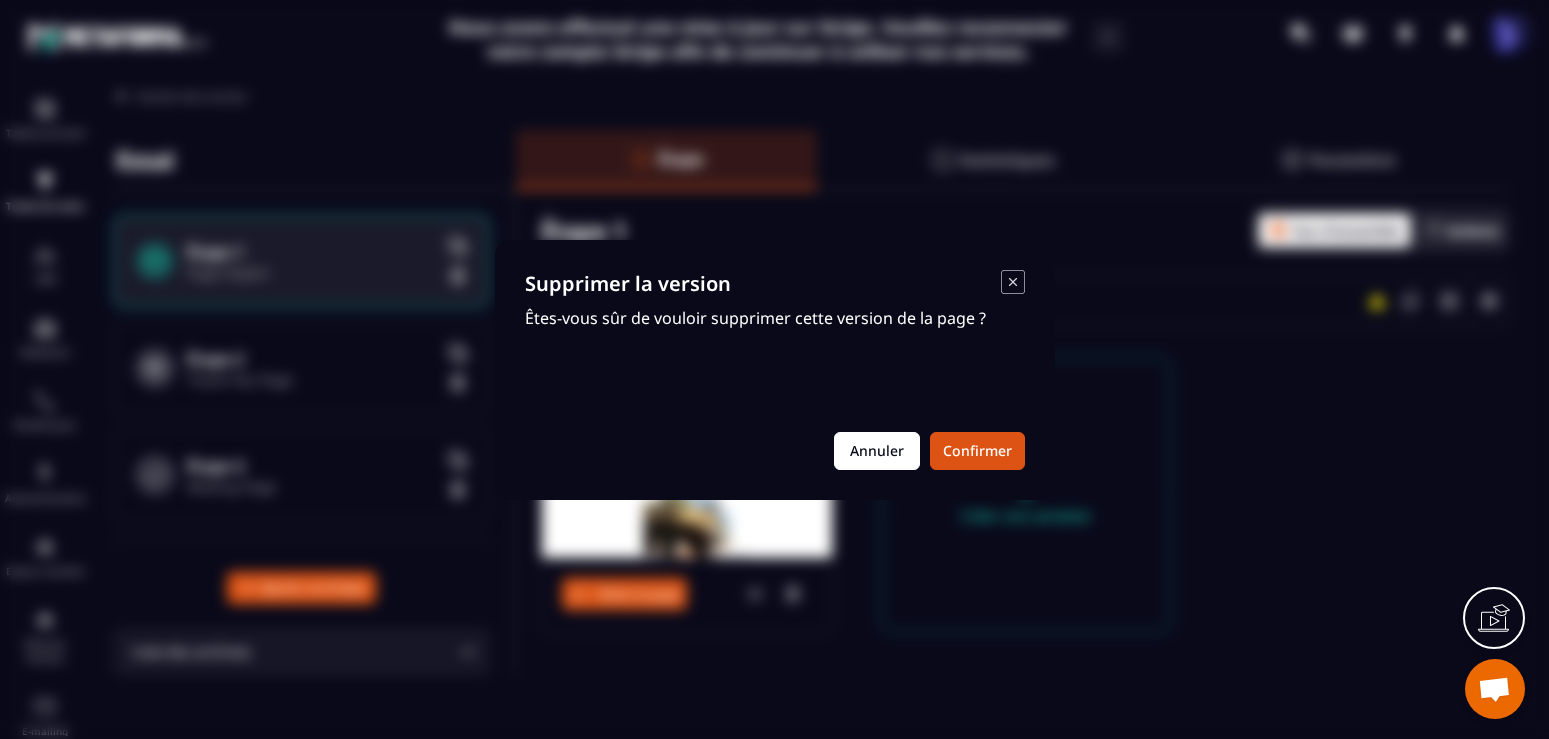 click on "Annuler" at bounding box center [877, 451] 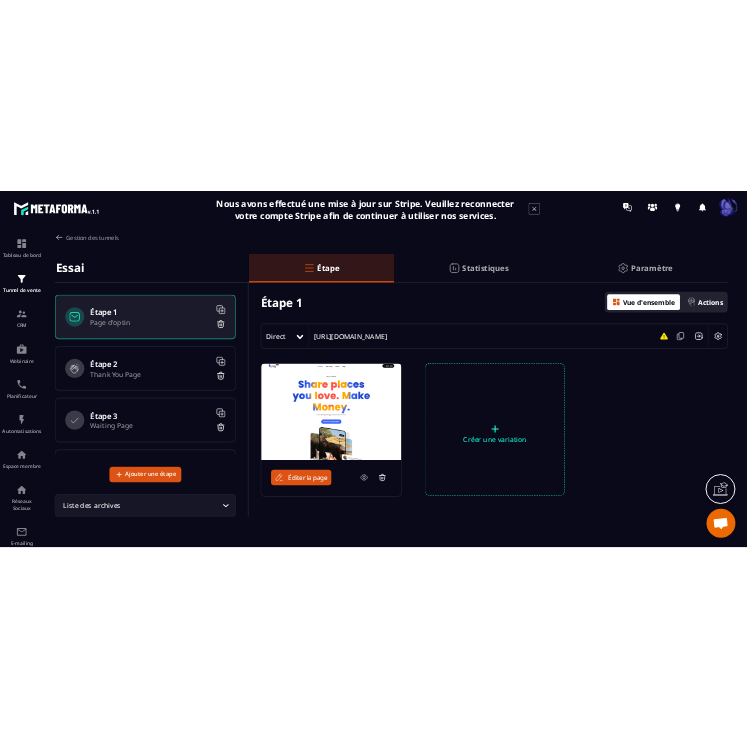 scroll, scrollTop: 61, scrollLeft: 0, axis: vertical 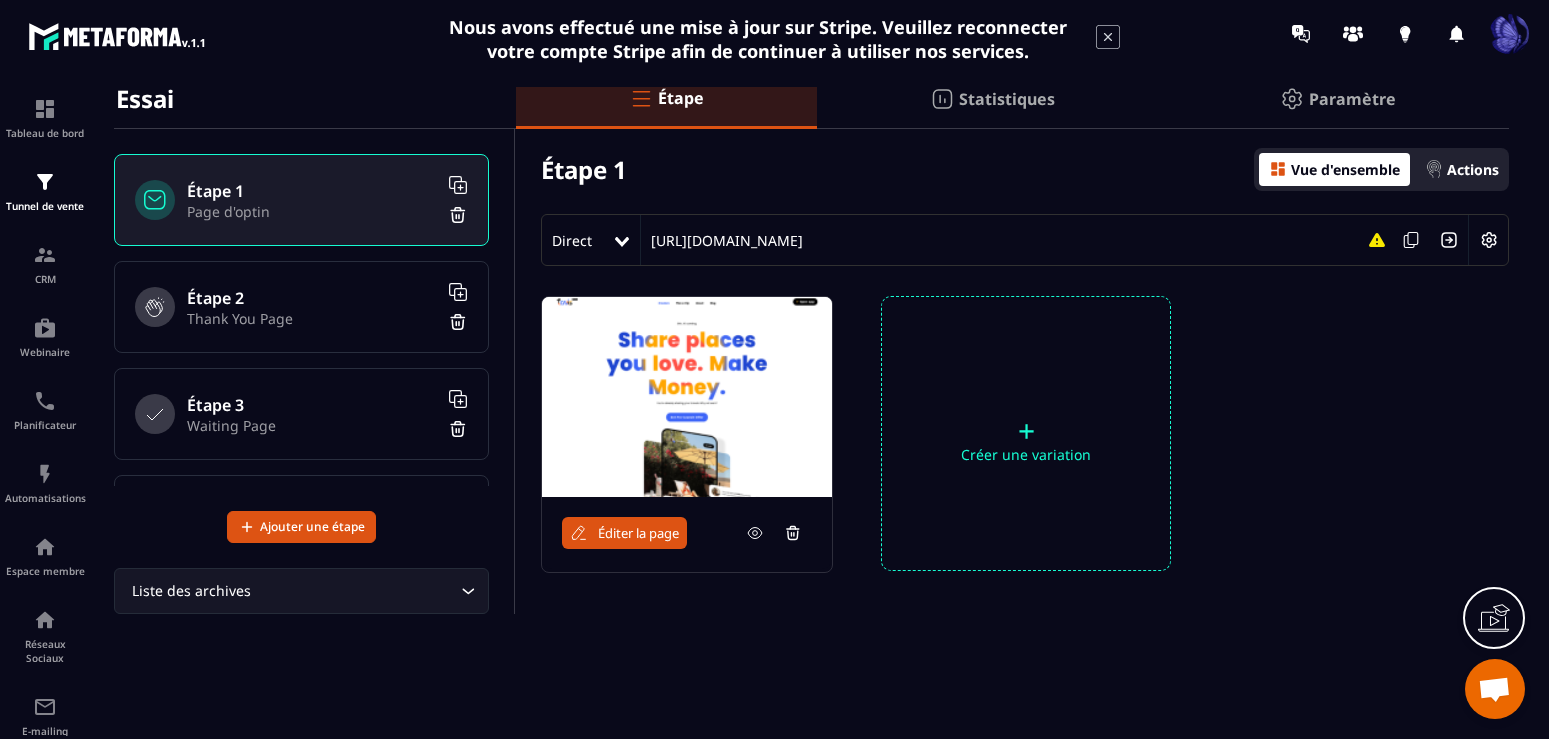 click at bounding box center [1489, 240] 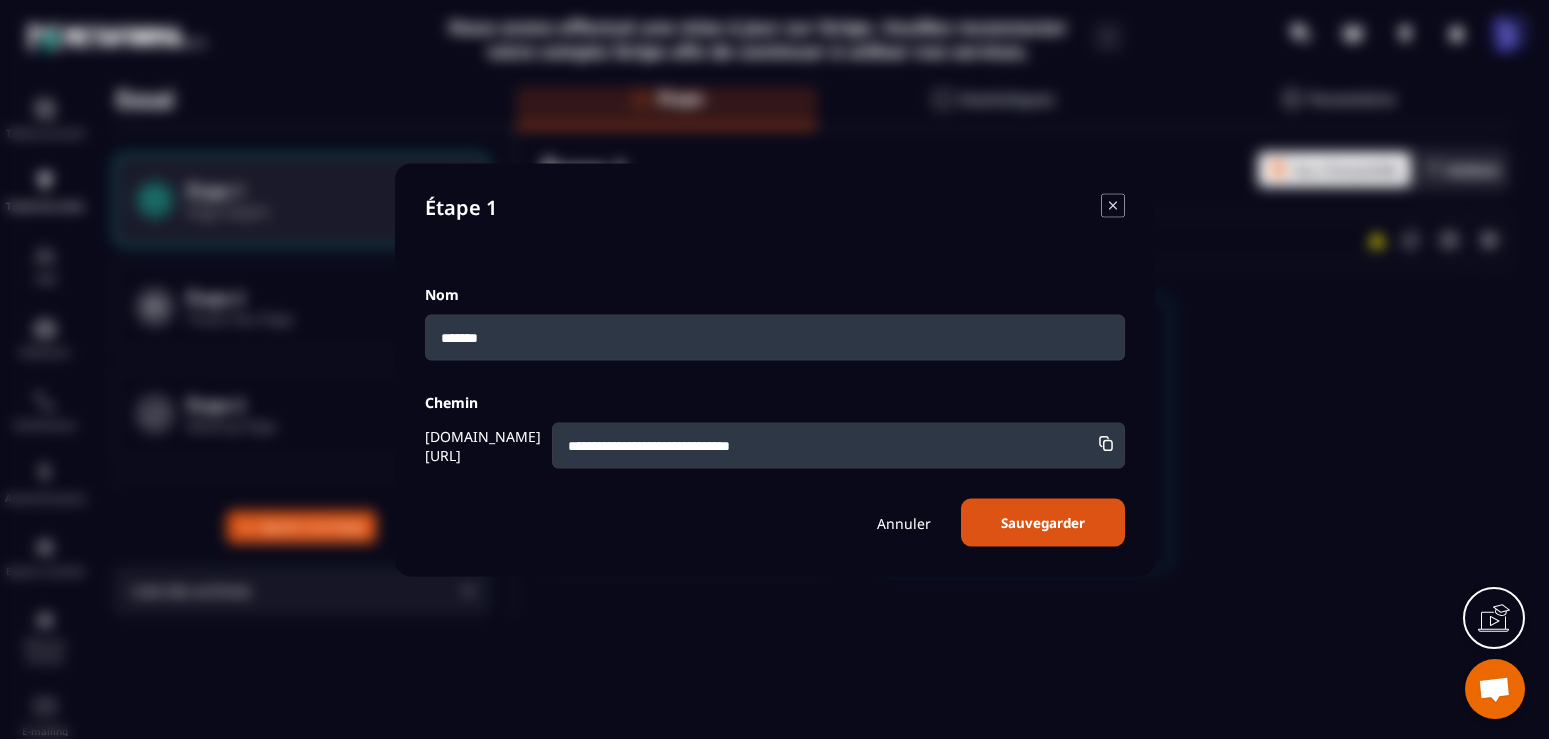 click 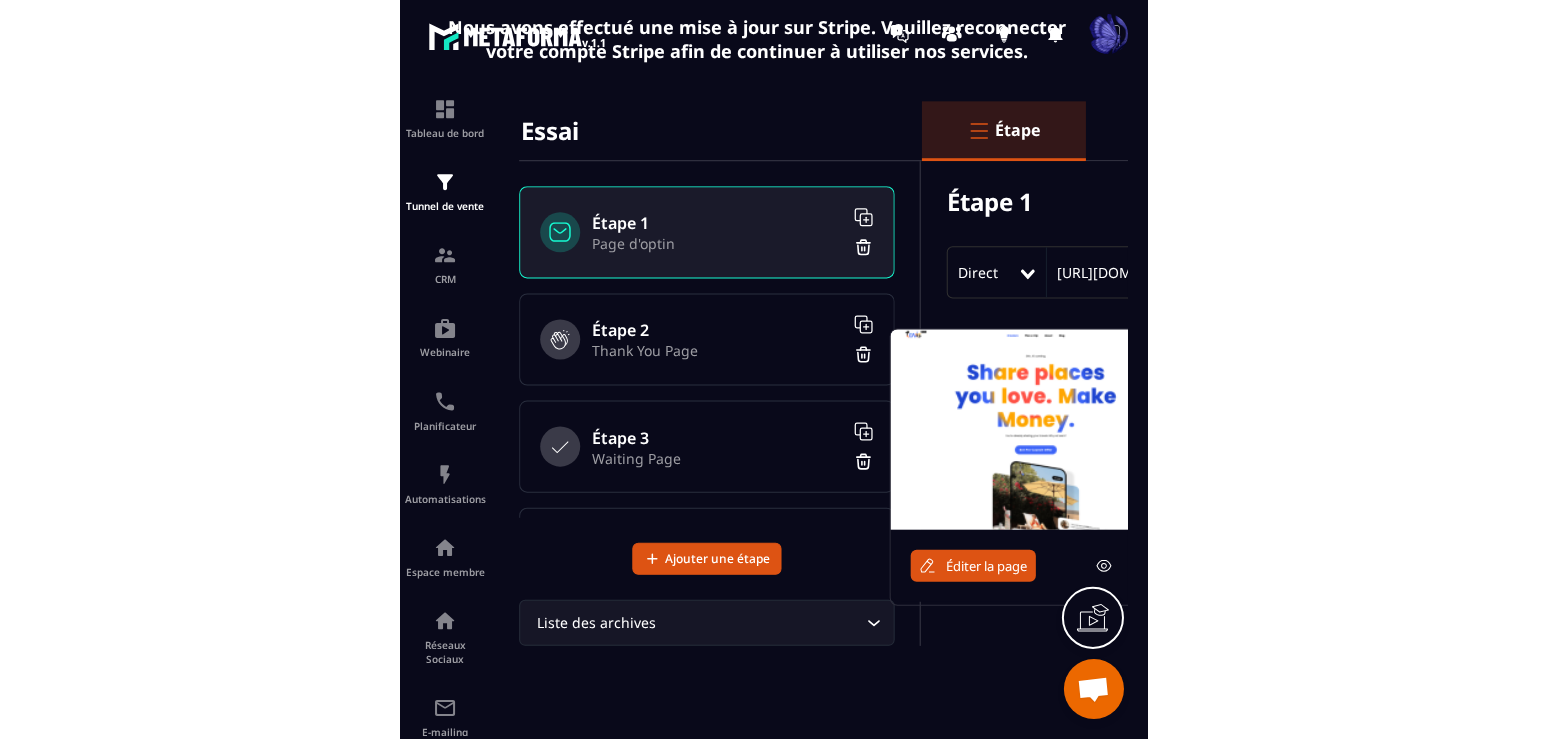 scroll, scrollTop: 93, scrollLeft: 0, axis: vertical 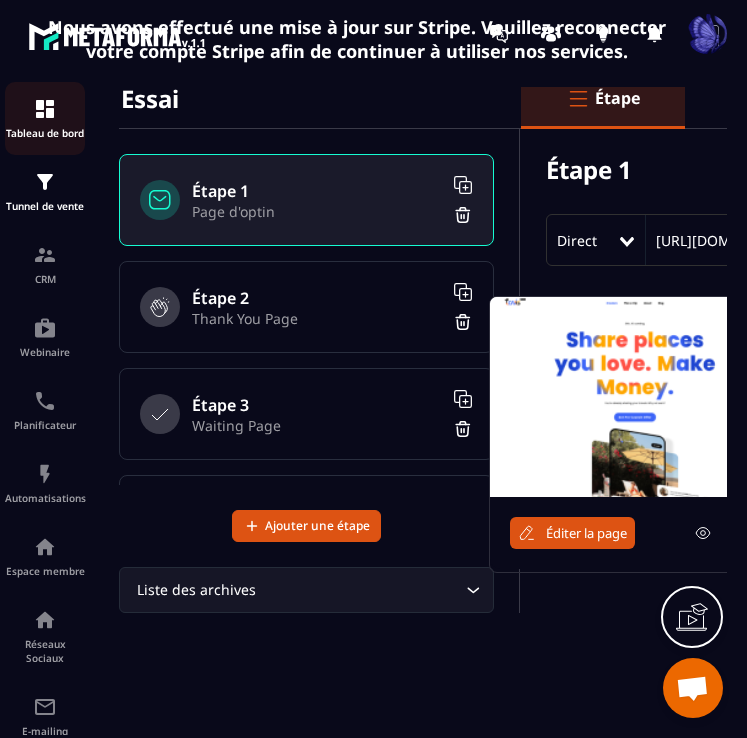 click at bounding box center [45, 109] 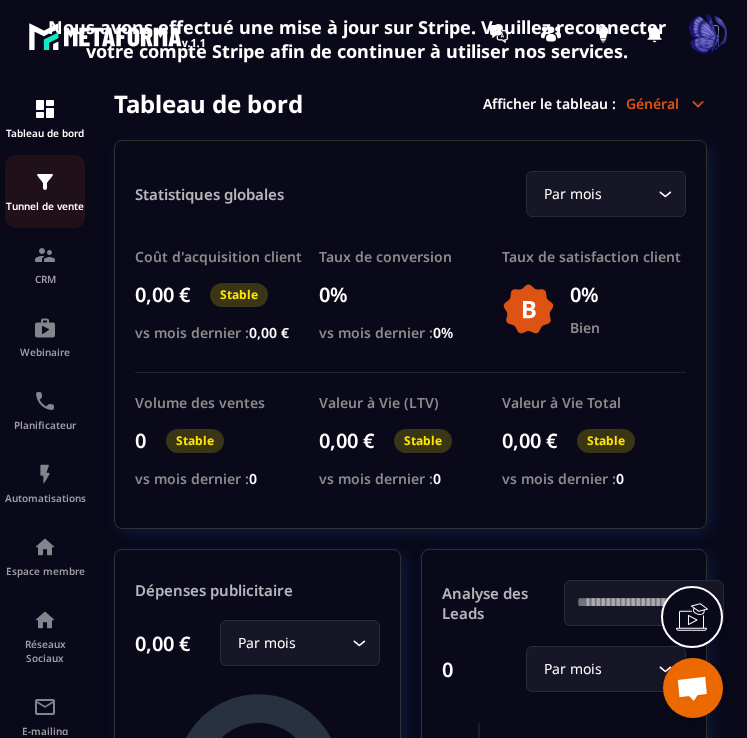 click at bounding box center (45, 182) 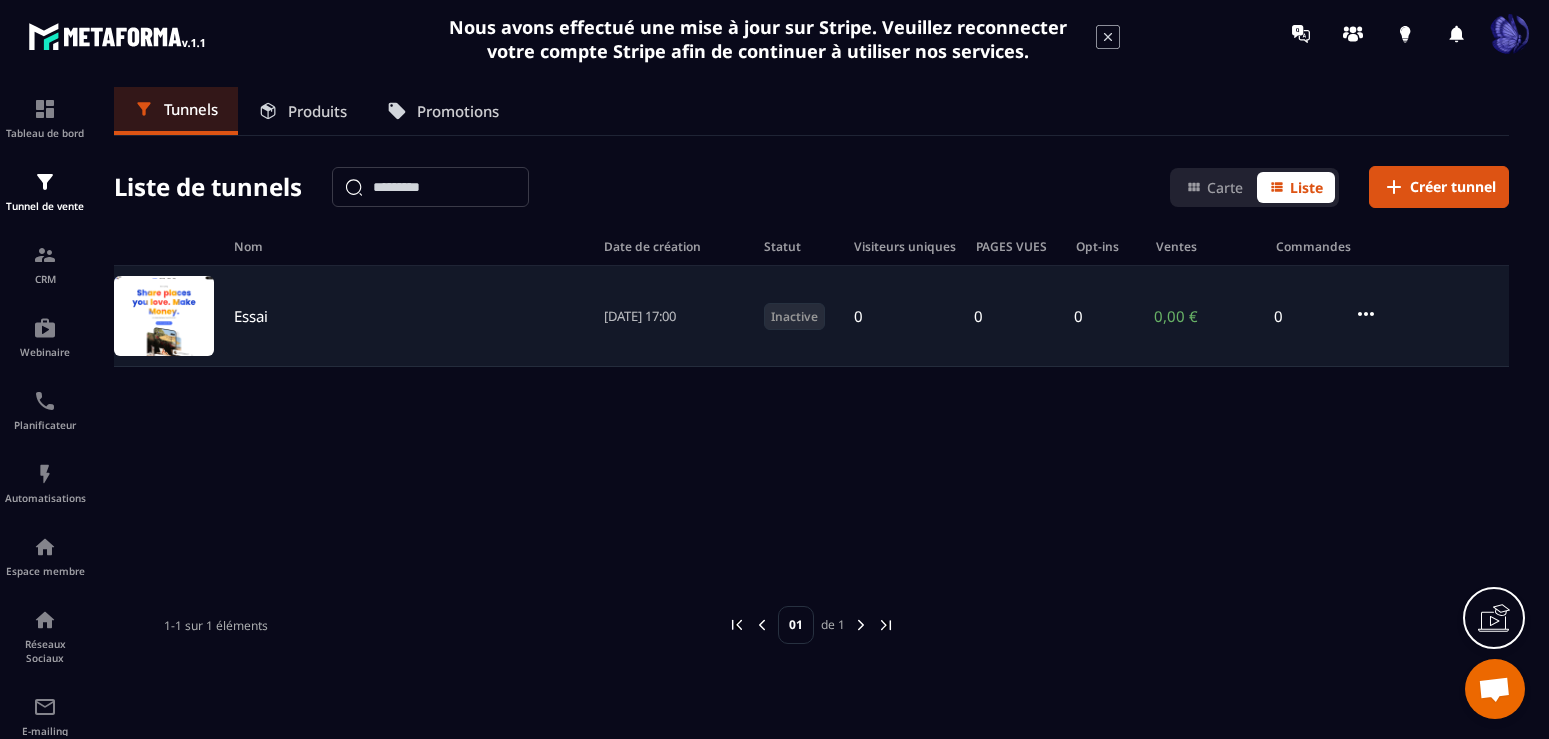 click 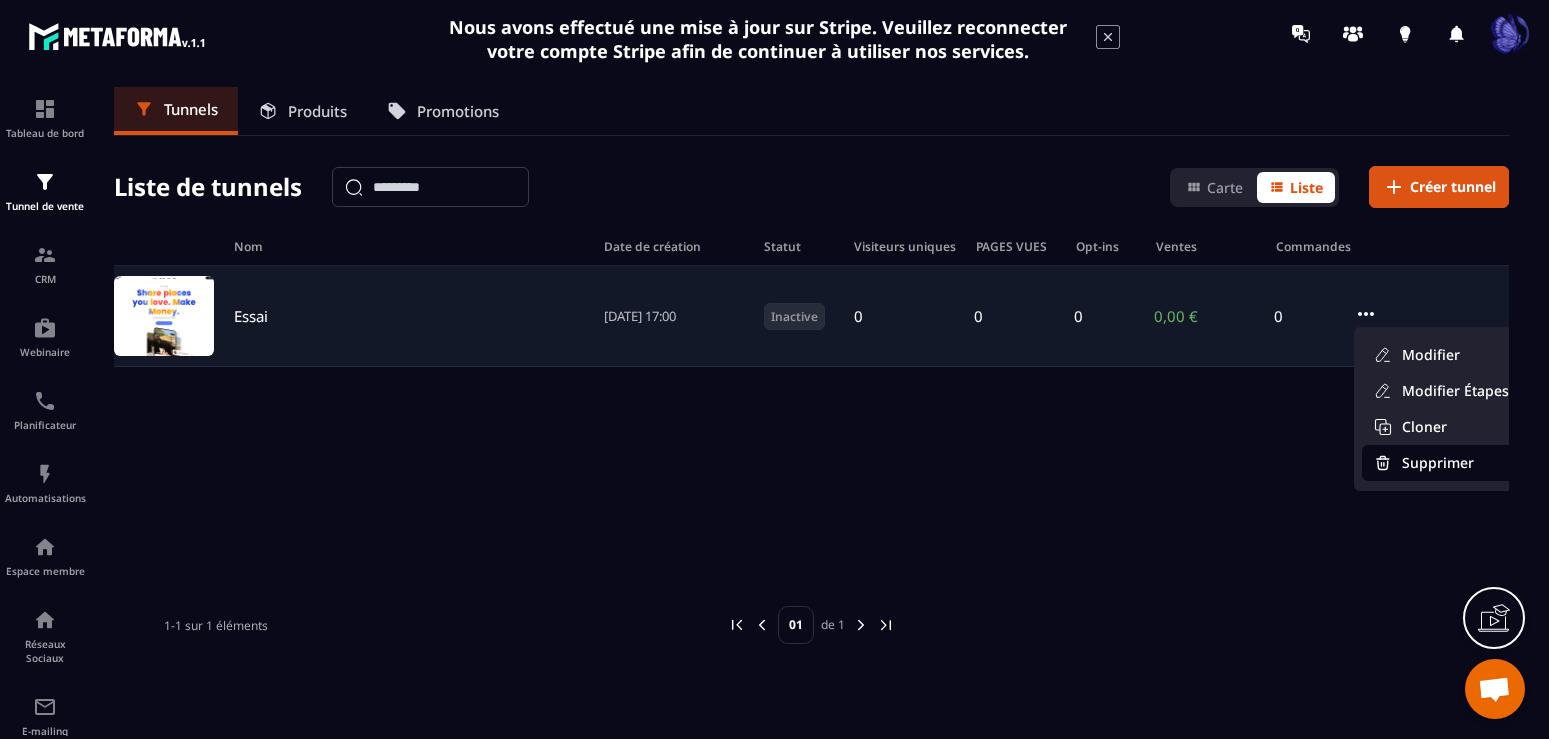 click on "Supprimer" at bounding box center [1441, 463] 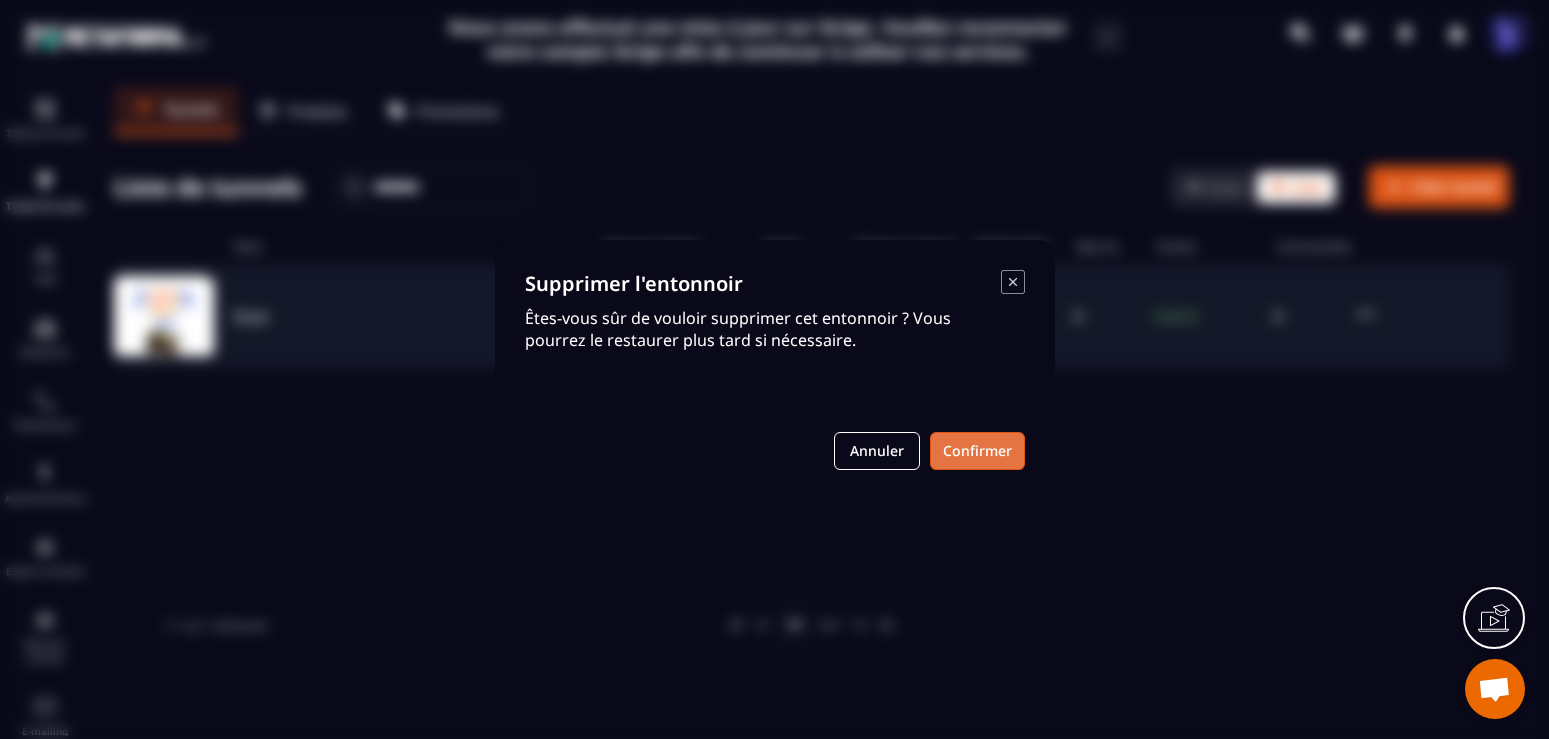 click on "Confirmer" at bounding box center (977, 451) 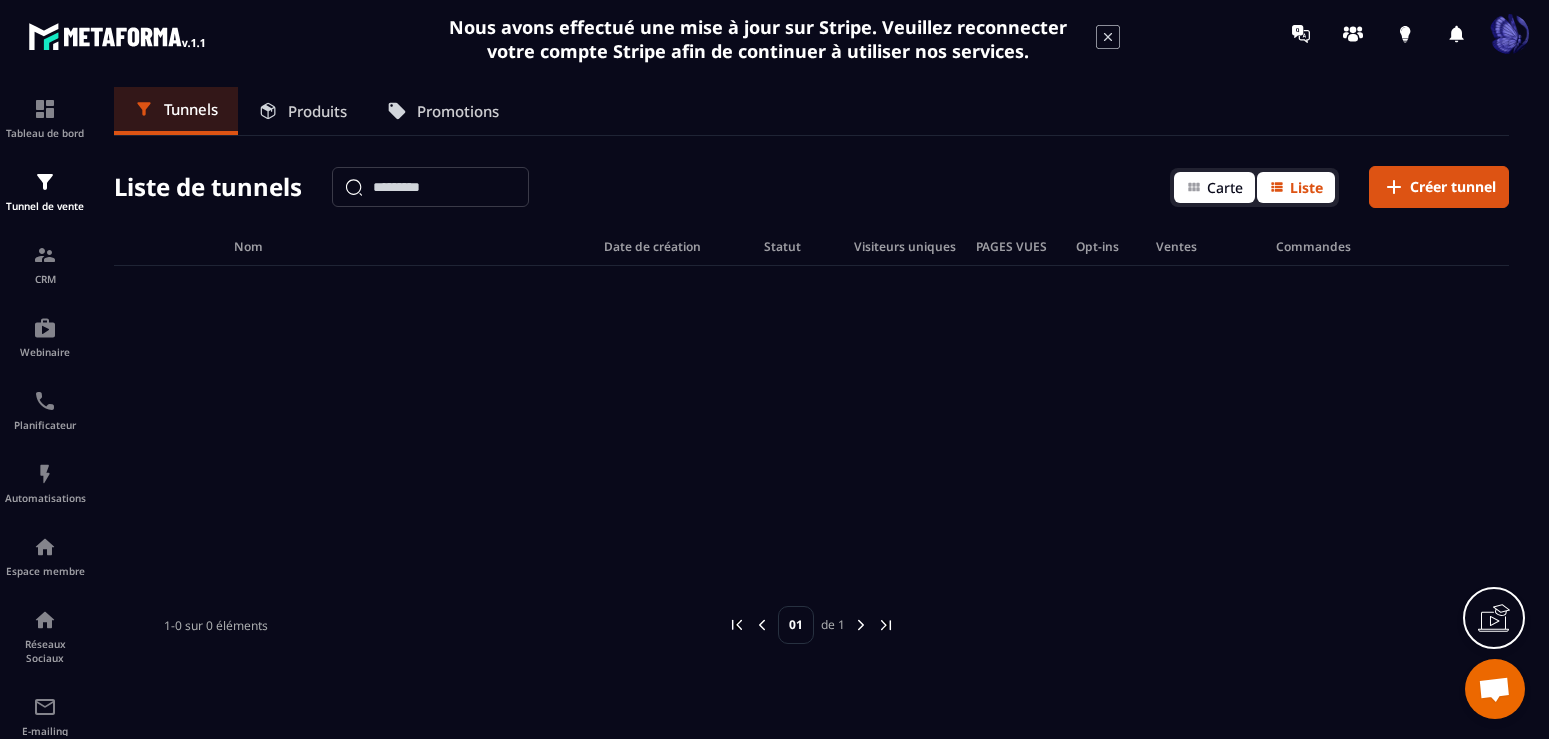 click on "Carte" at bounding box center [1225, 187] 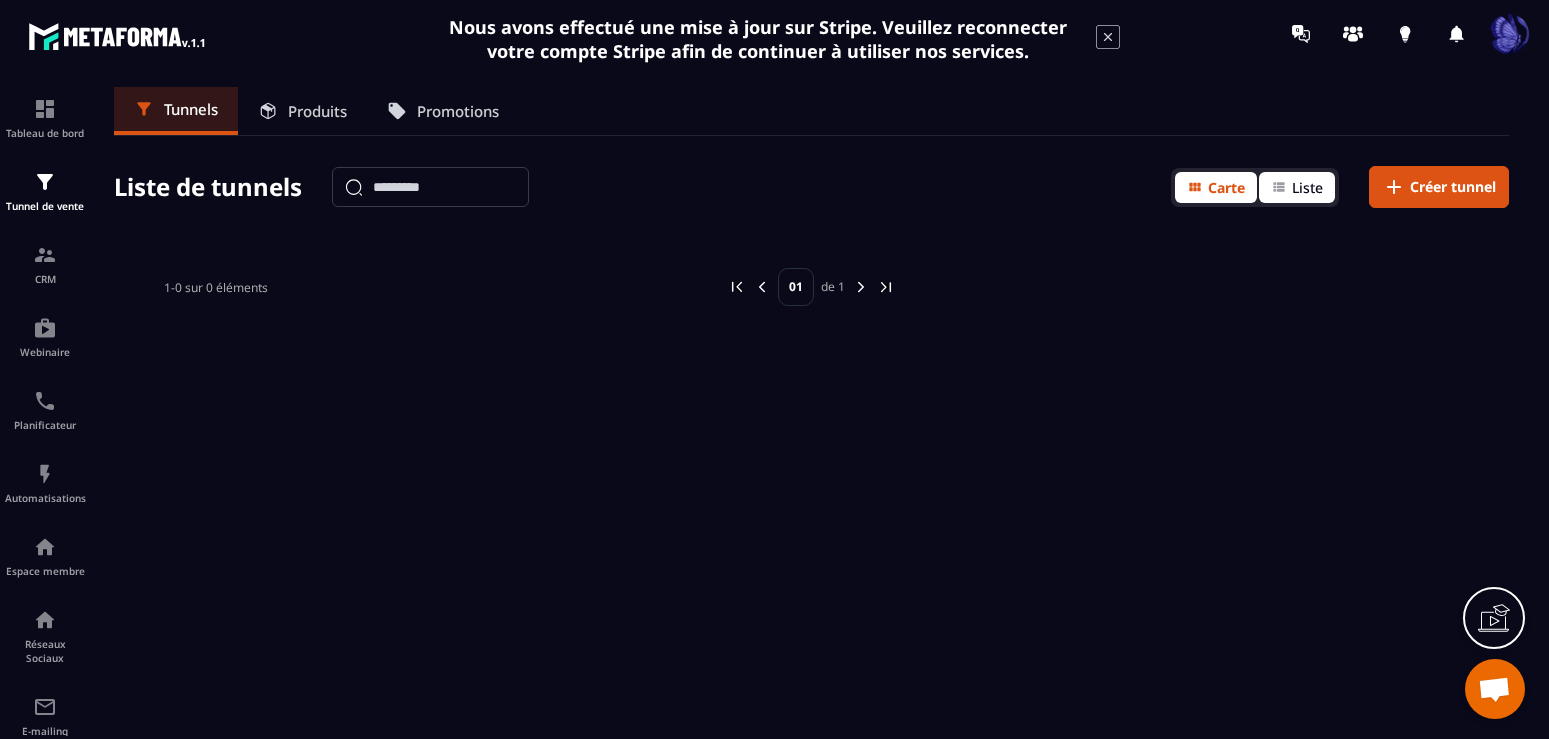 click 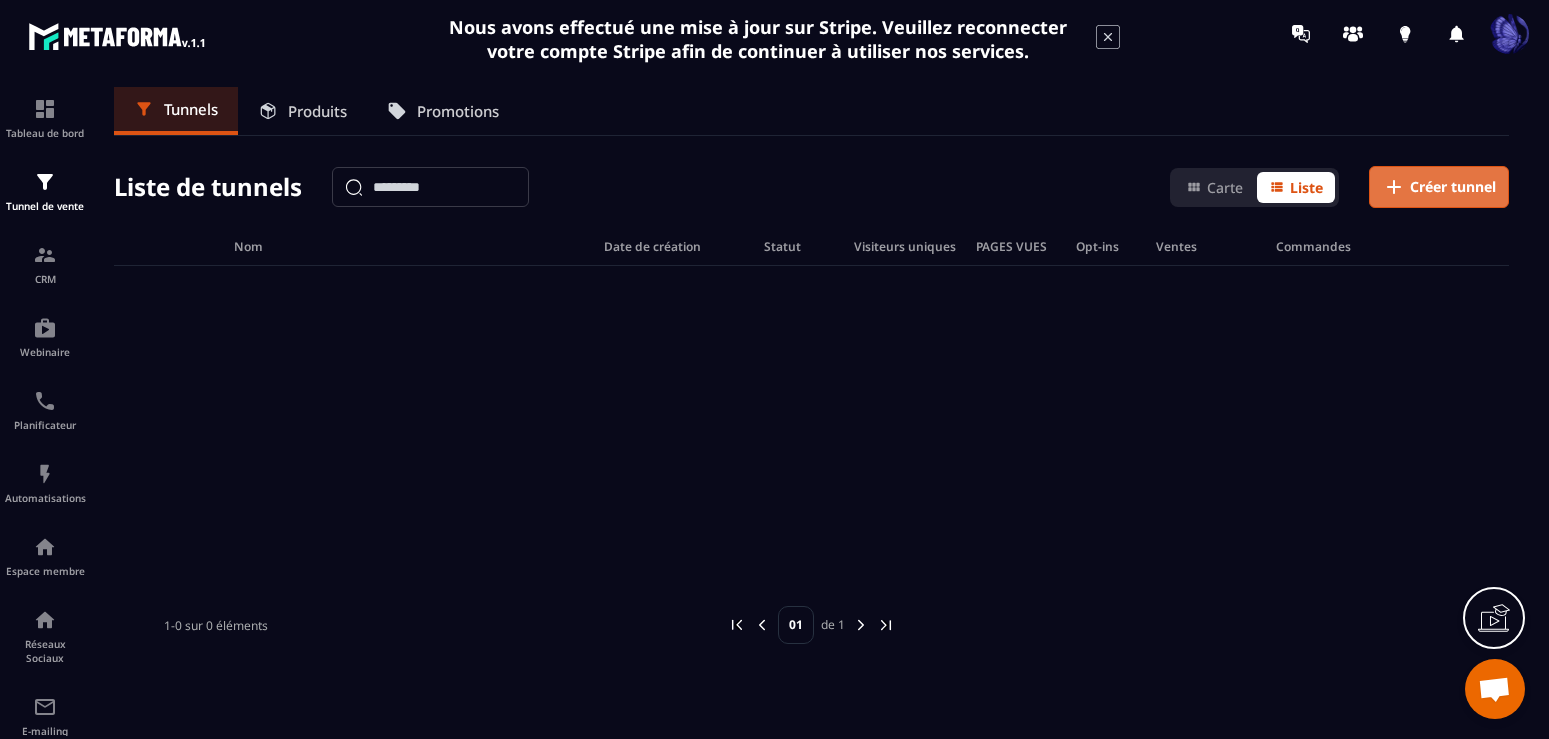 click on "Créer tunnel" 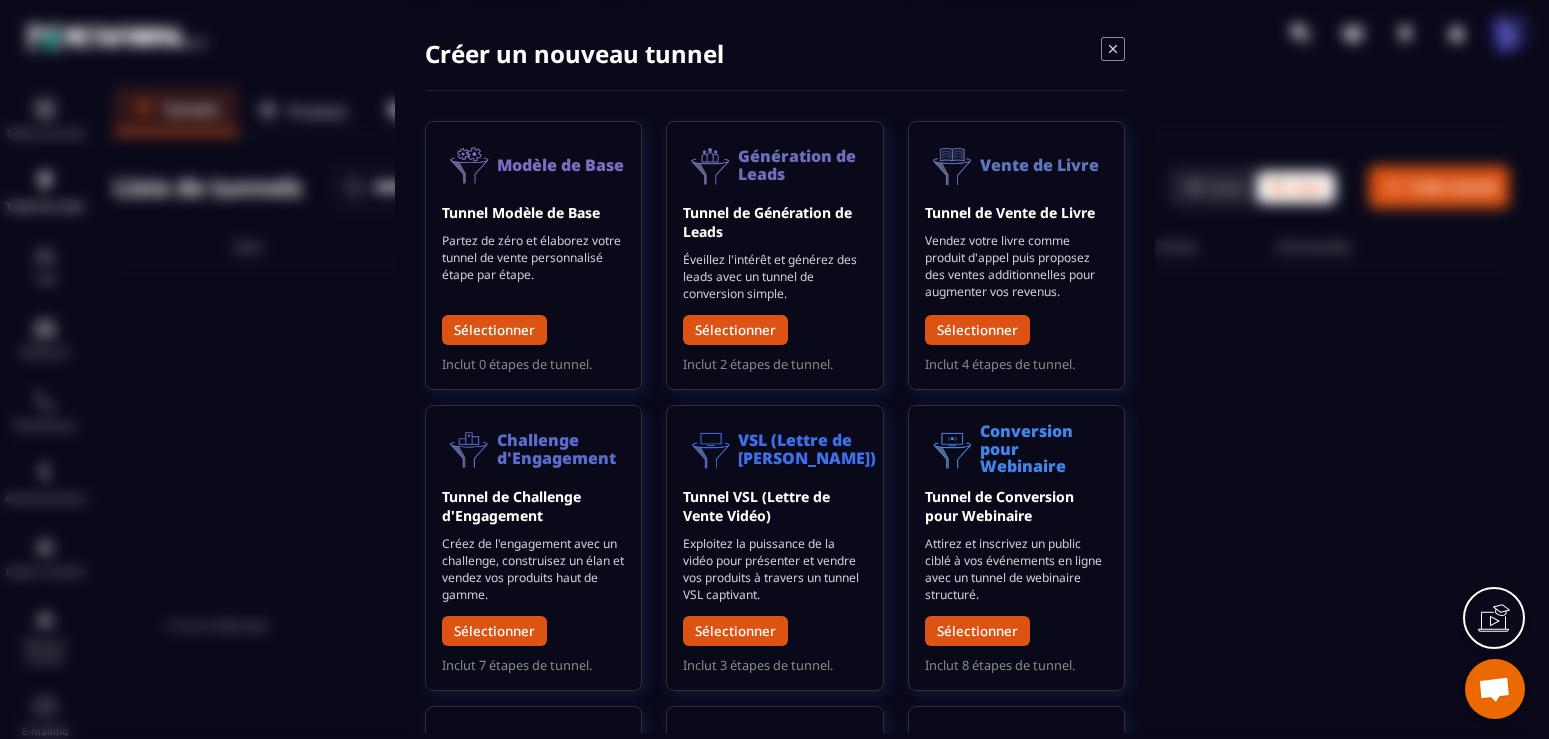 drag, startPoint x: 1149, startPoint y: 352, endPoint x: 1150, endPoint y: 453, distance: 101.00495 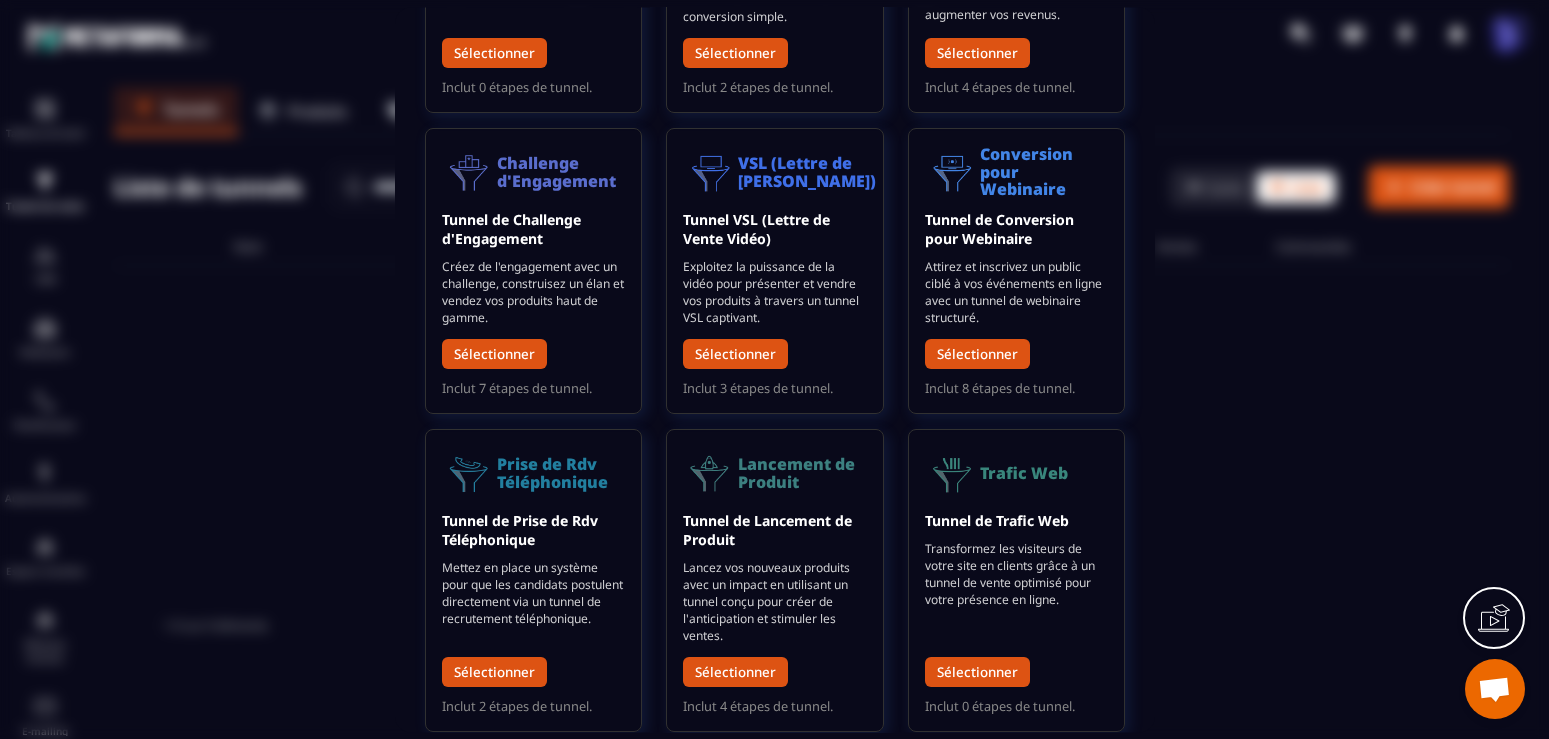 scroll, scrollTop: 323, scrollLeft: 0, axis: vertical 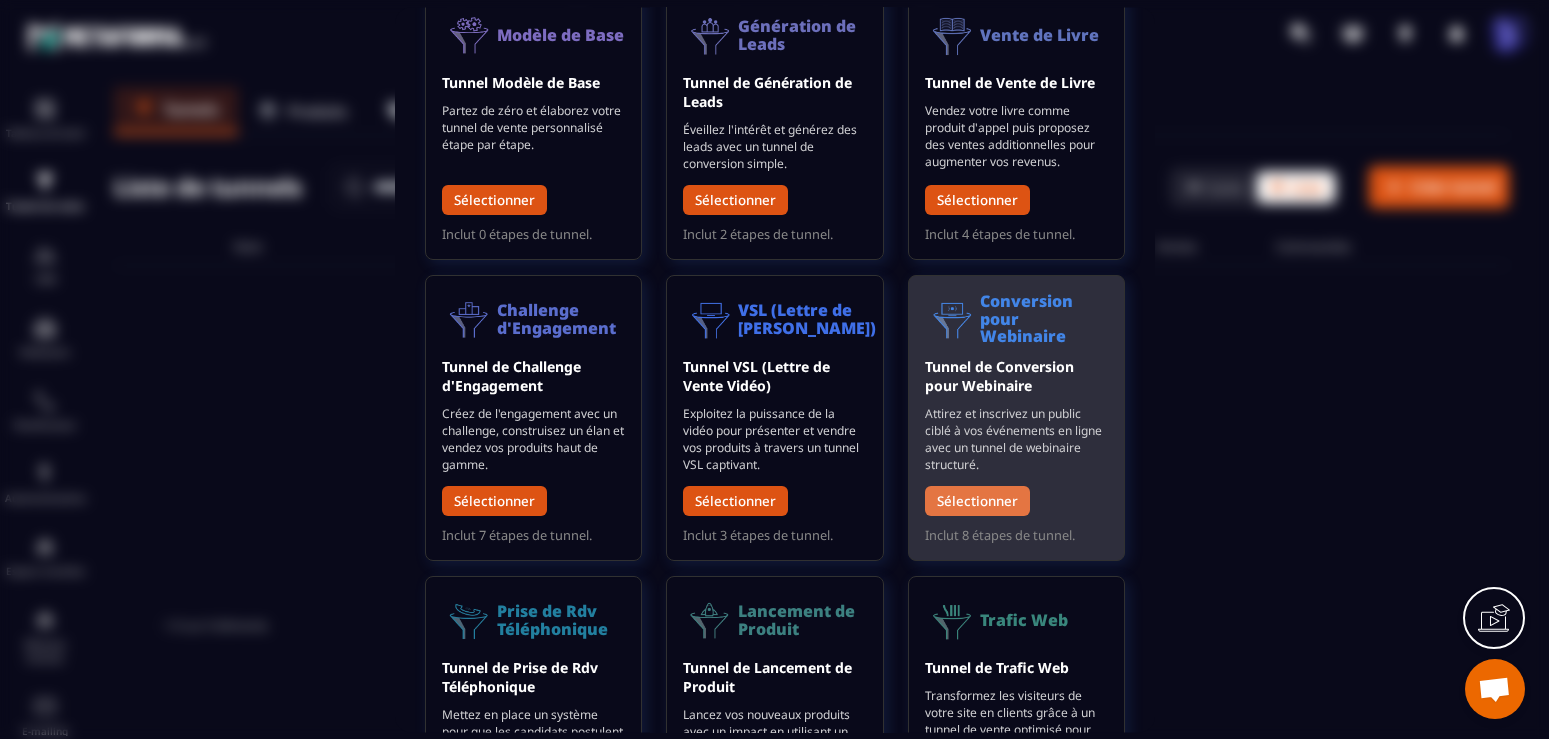 click on "Sélectionner" at bounding box center [976, 501] 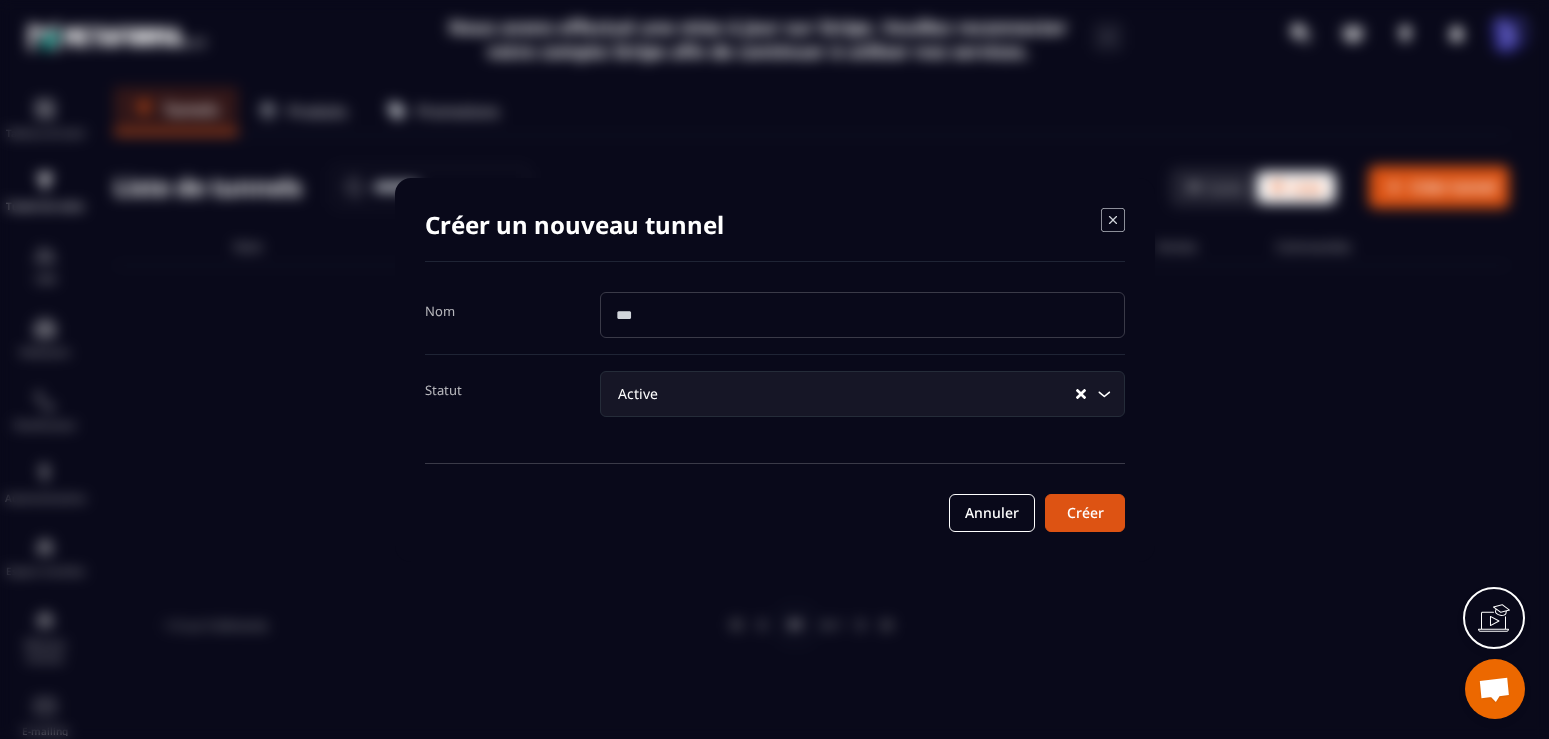 scroll, scrollTop: 130, scrollLeft: 0, axis: vertical 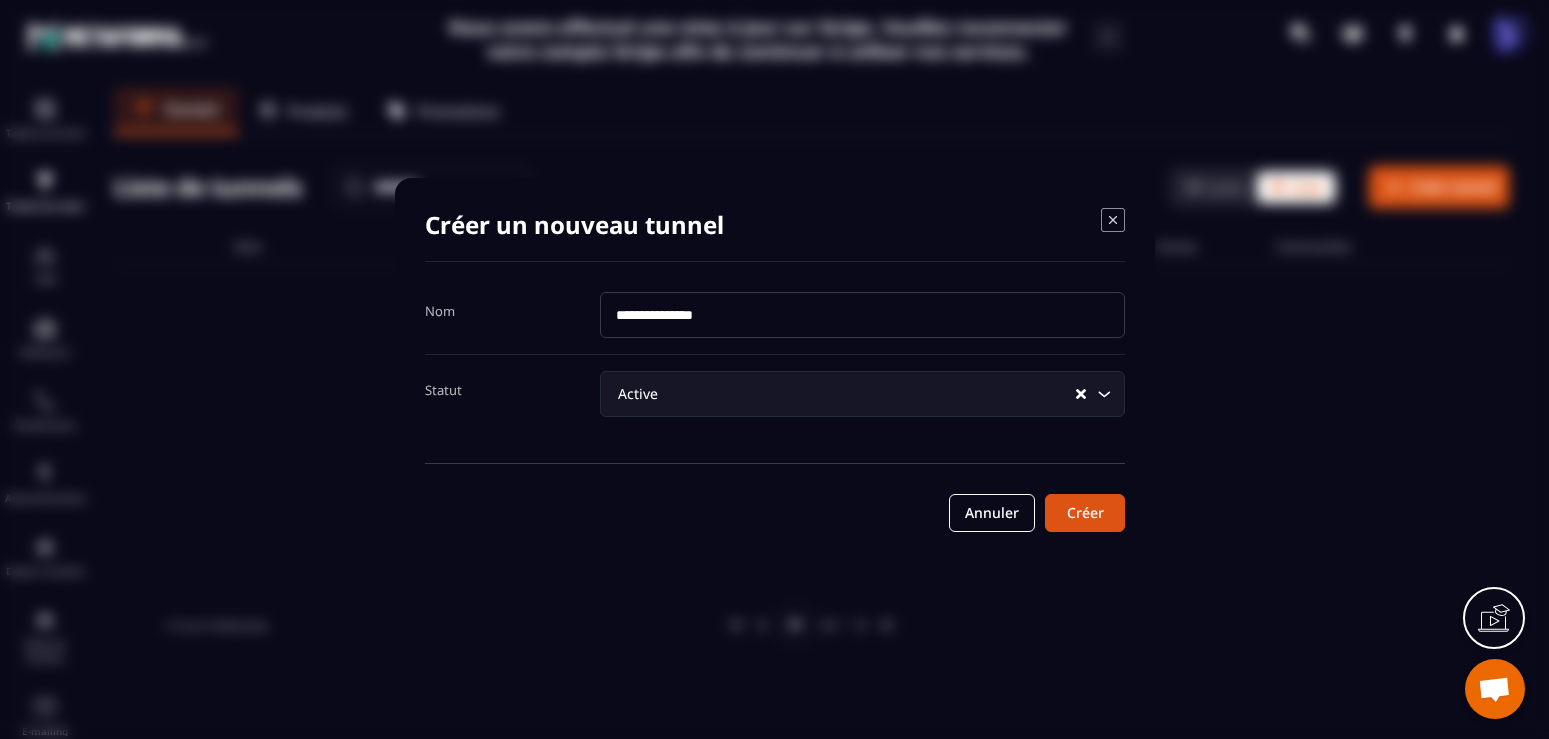 type on "**********" 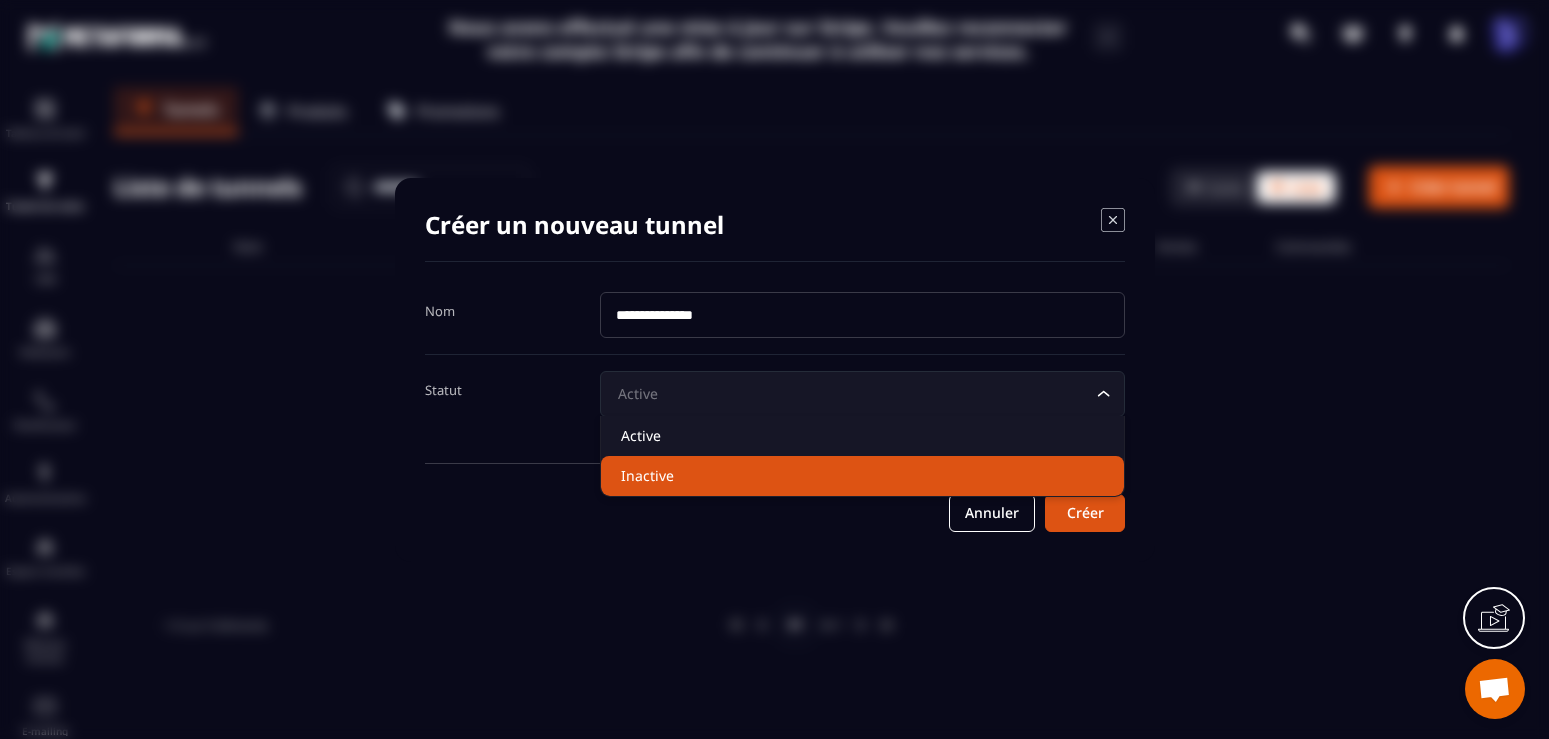 click on "Inactive" 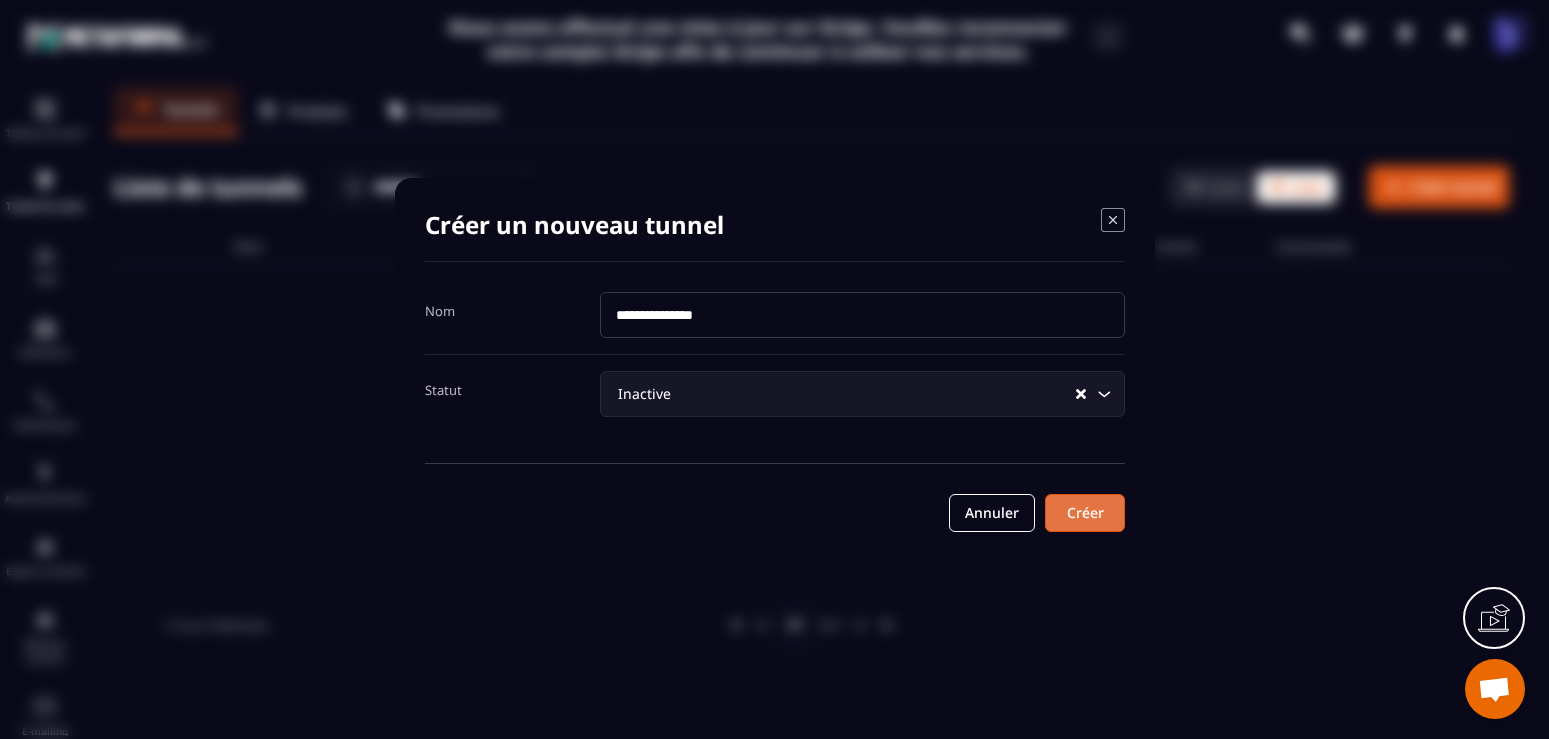 click on "Créer" 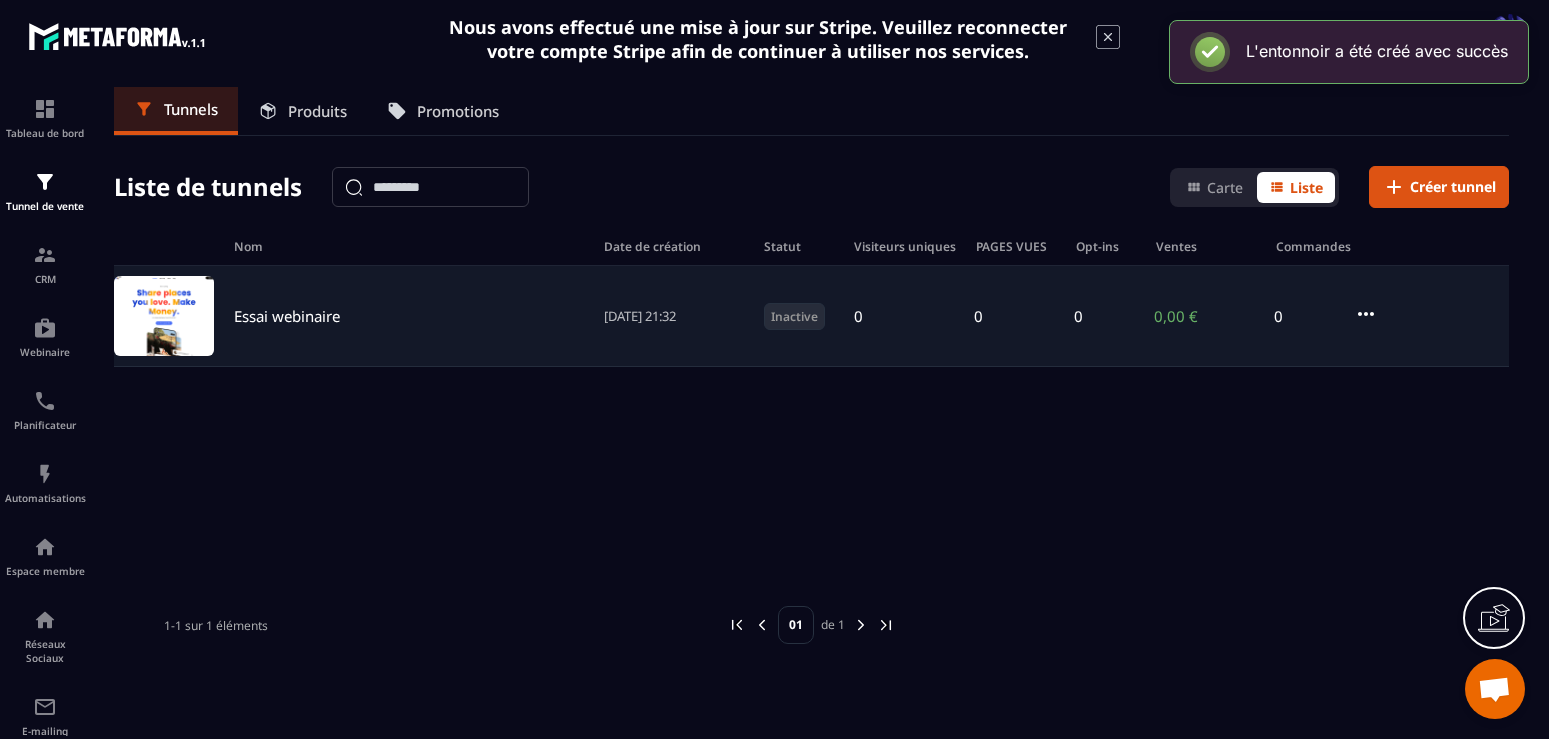 click at bounding box center [164, 316] 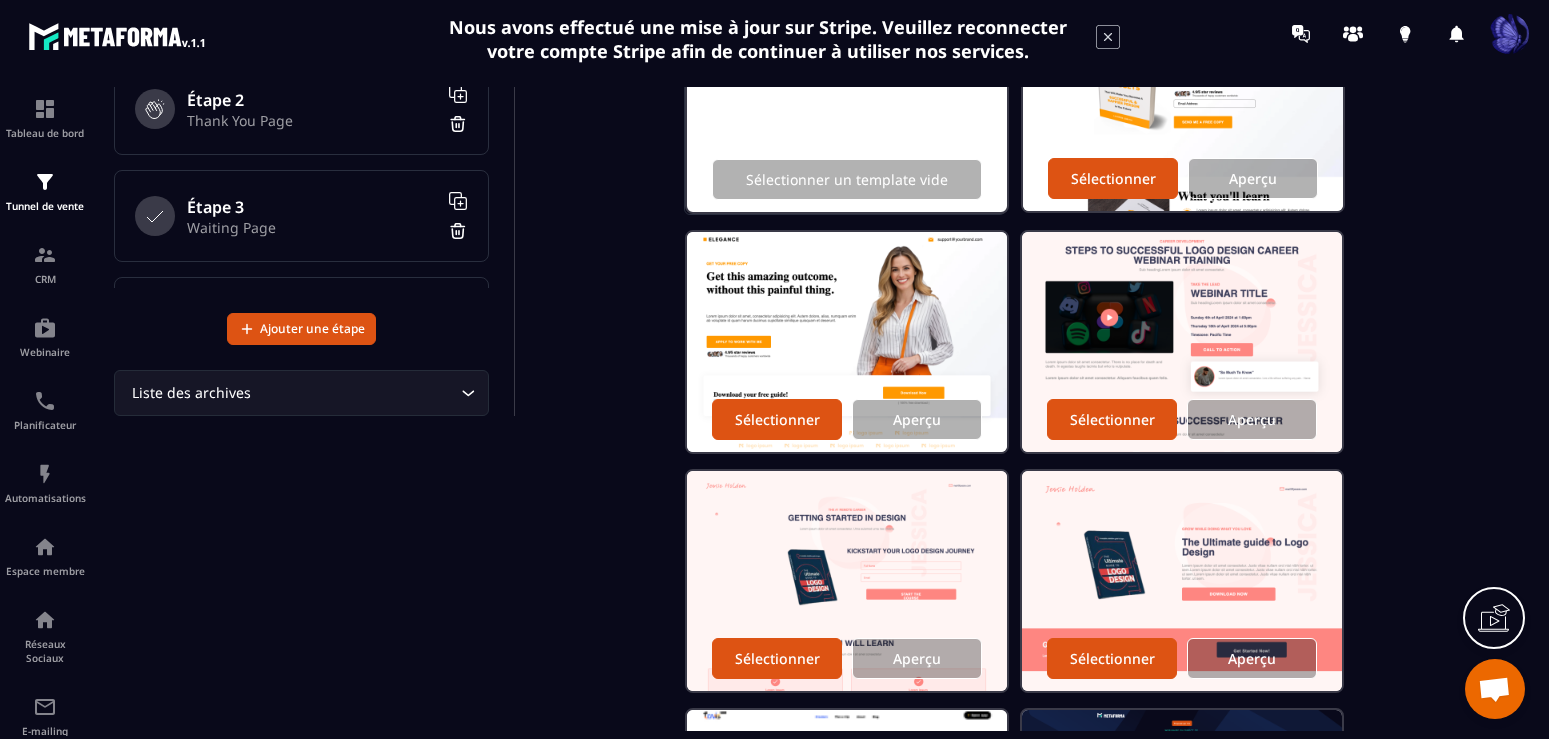 scroll, scrollTop: 269, scrollLeft: 0, axis: vertical 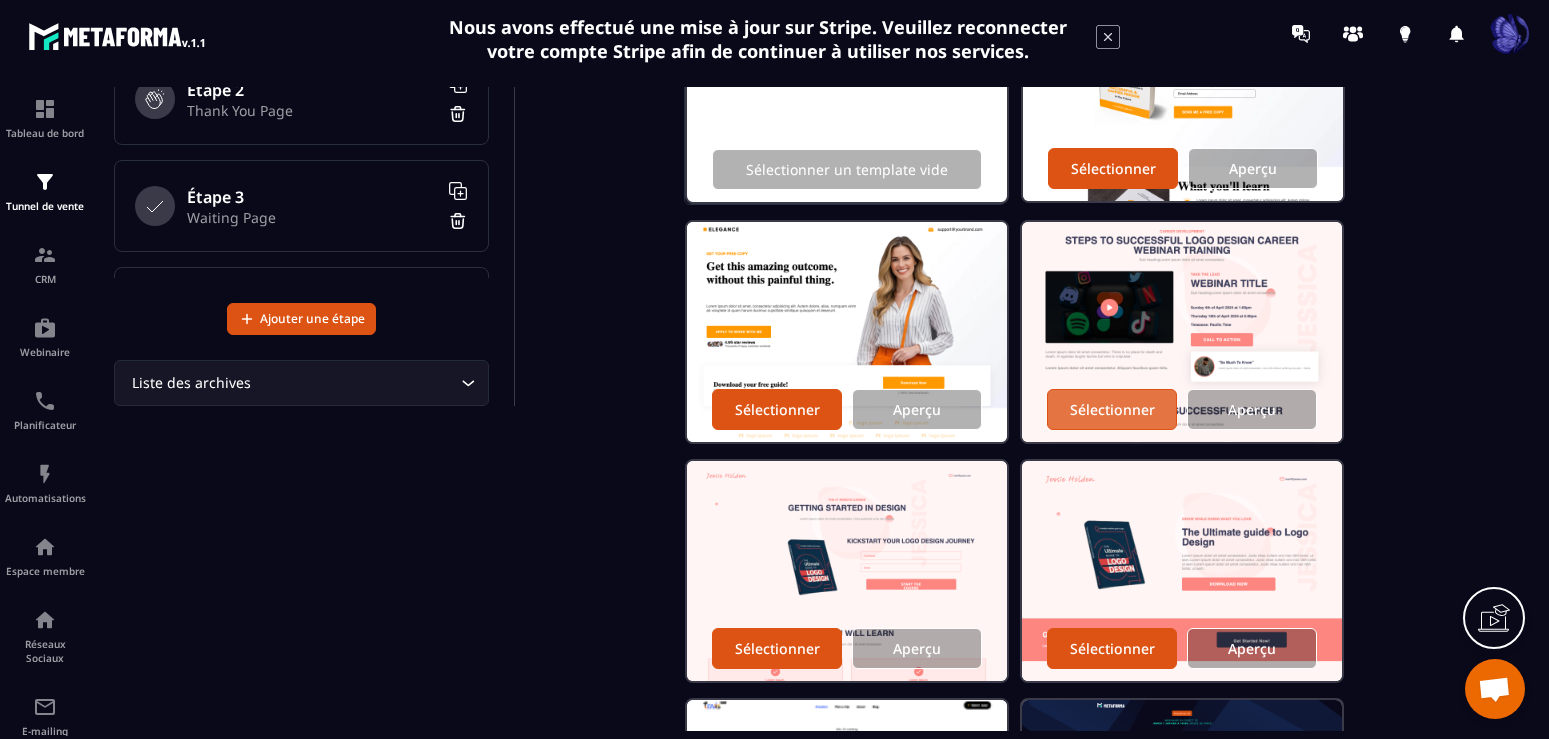 click on "Sélectionner" at bounding box center (1112, 409) 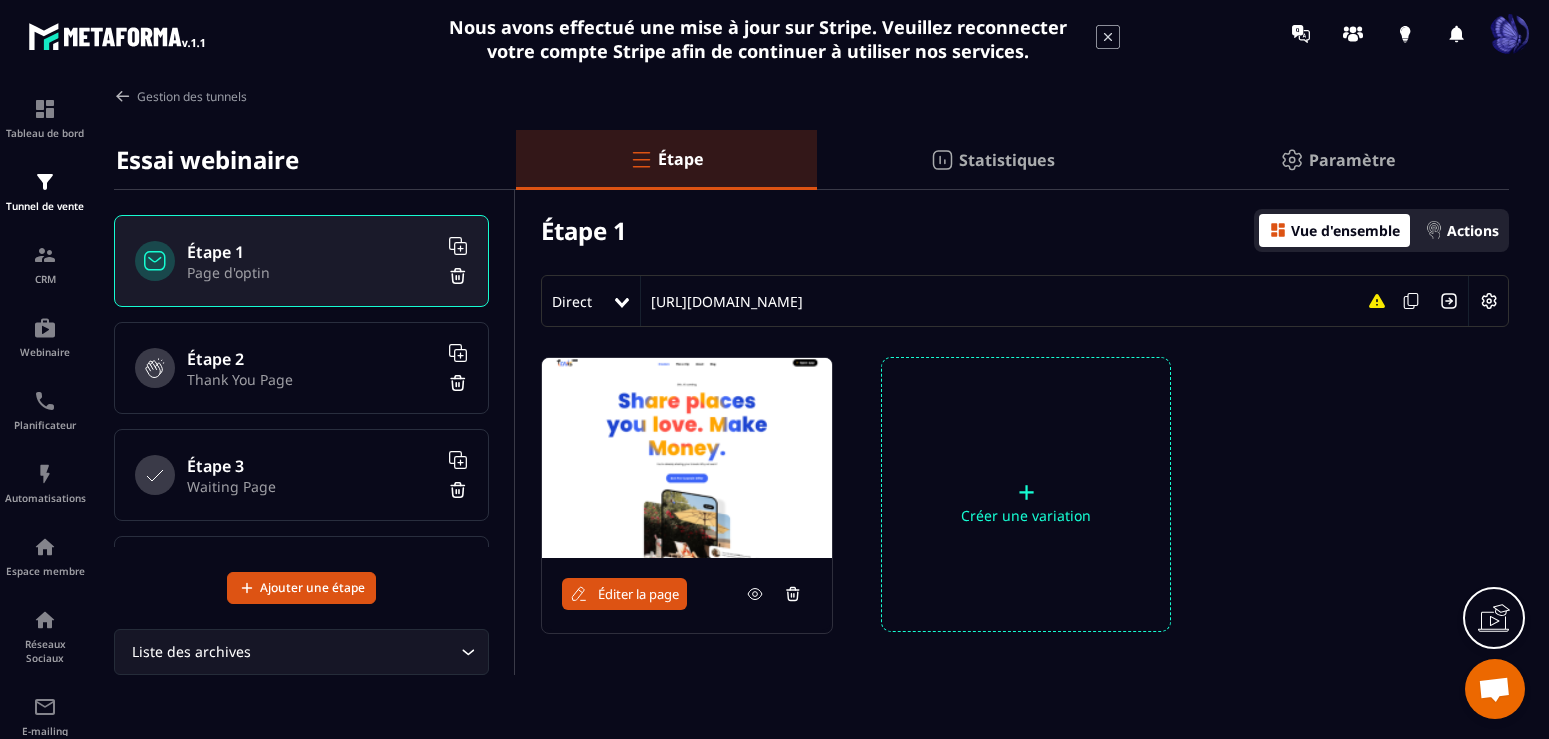 click on "Actions" at bounding box center (1473, 230) 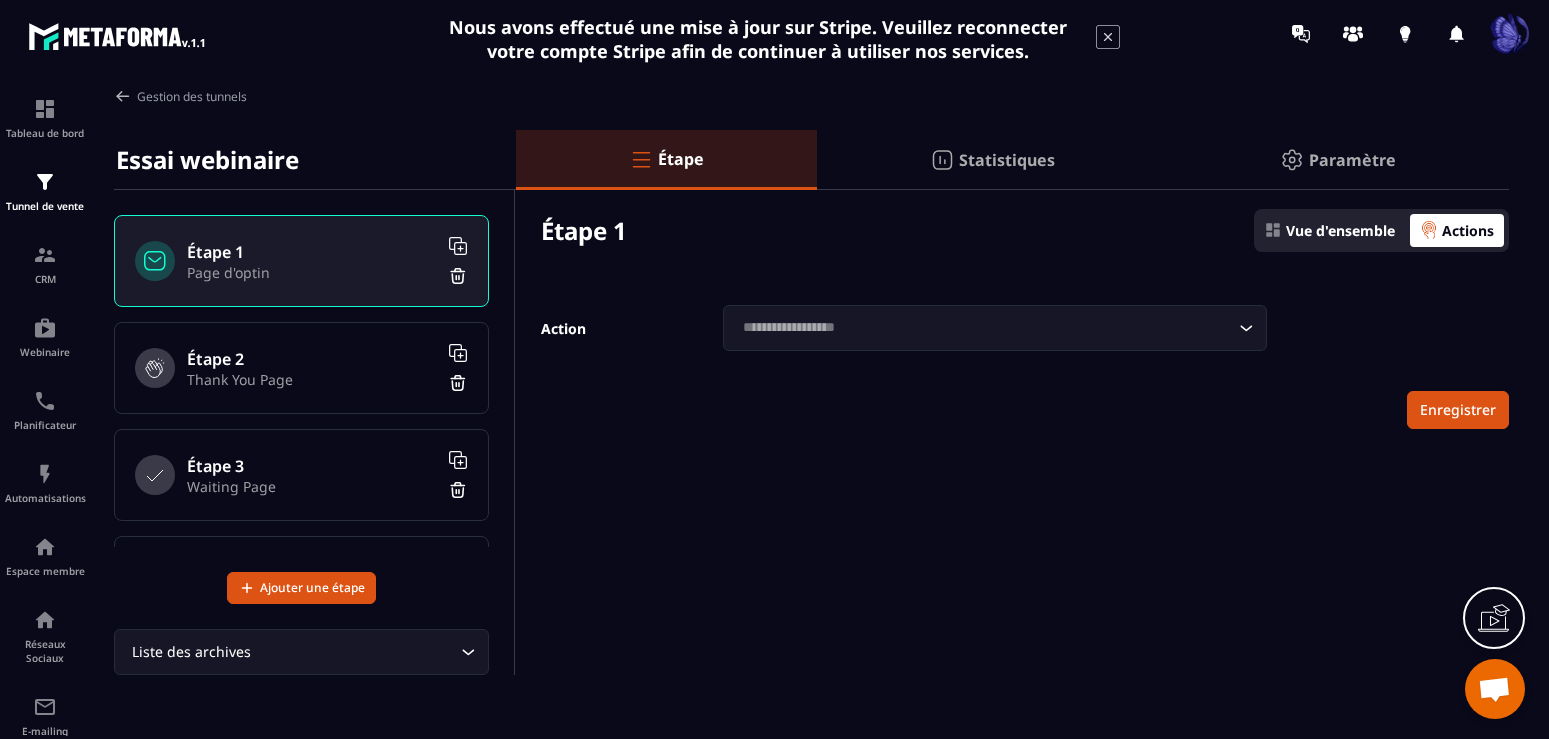 click on "Loading..." 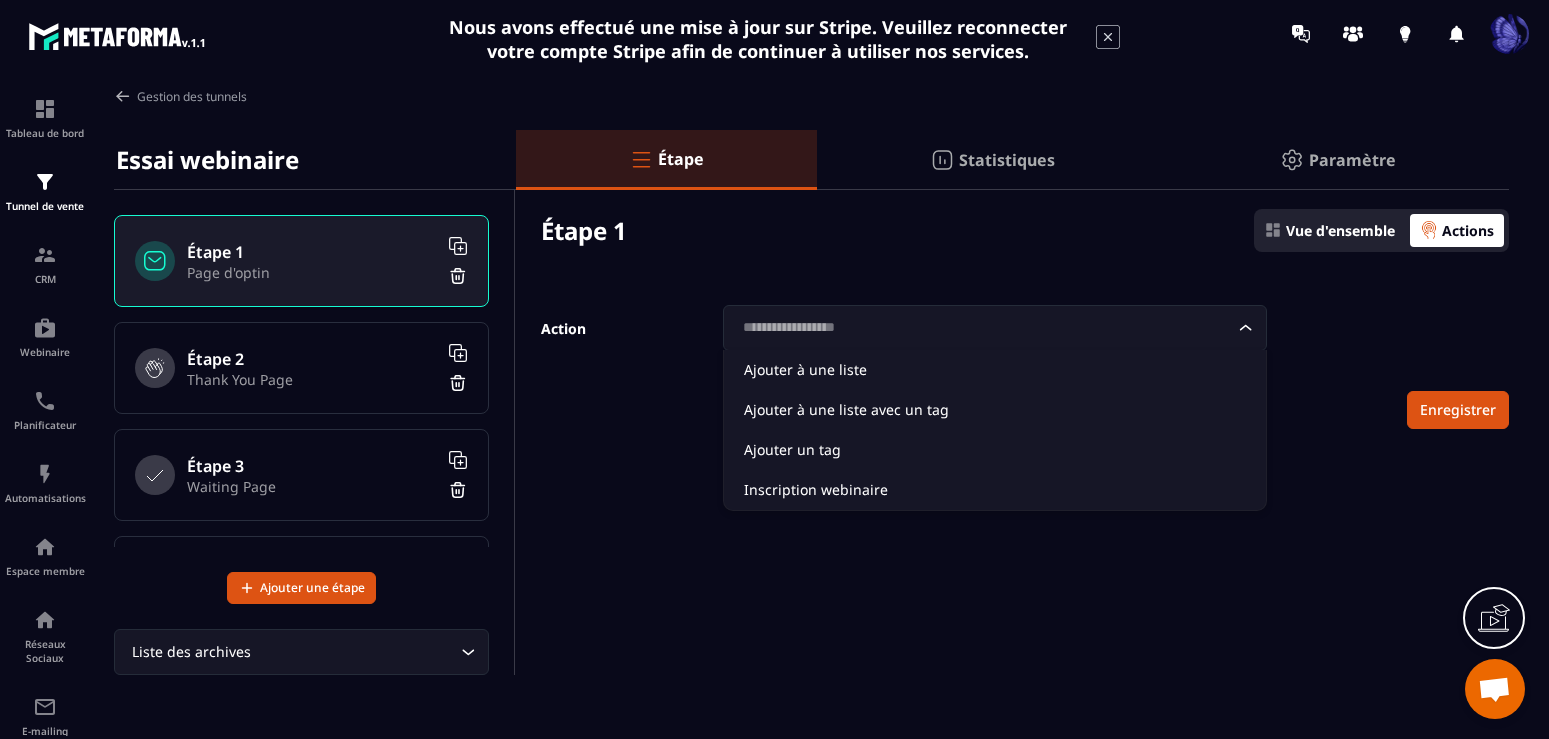 click on "Vue d'ensemble" at bounding box center [1340, 230] 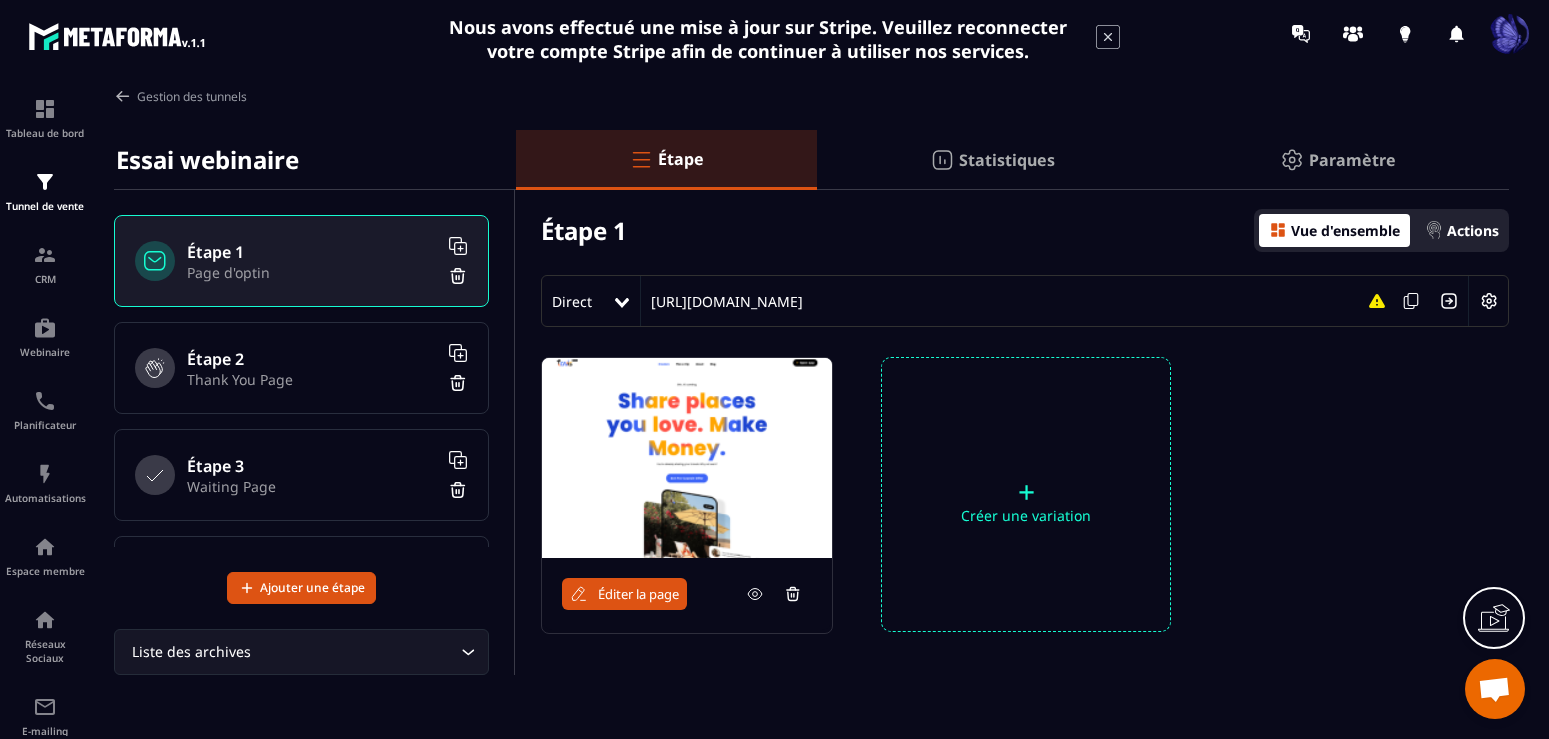 click on "Statistiques" 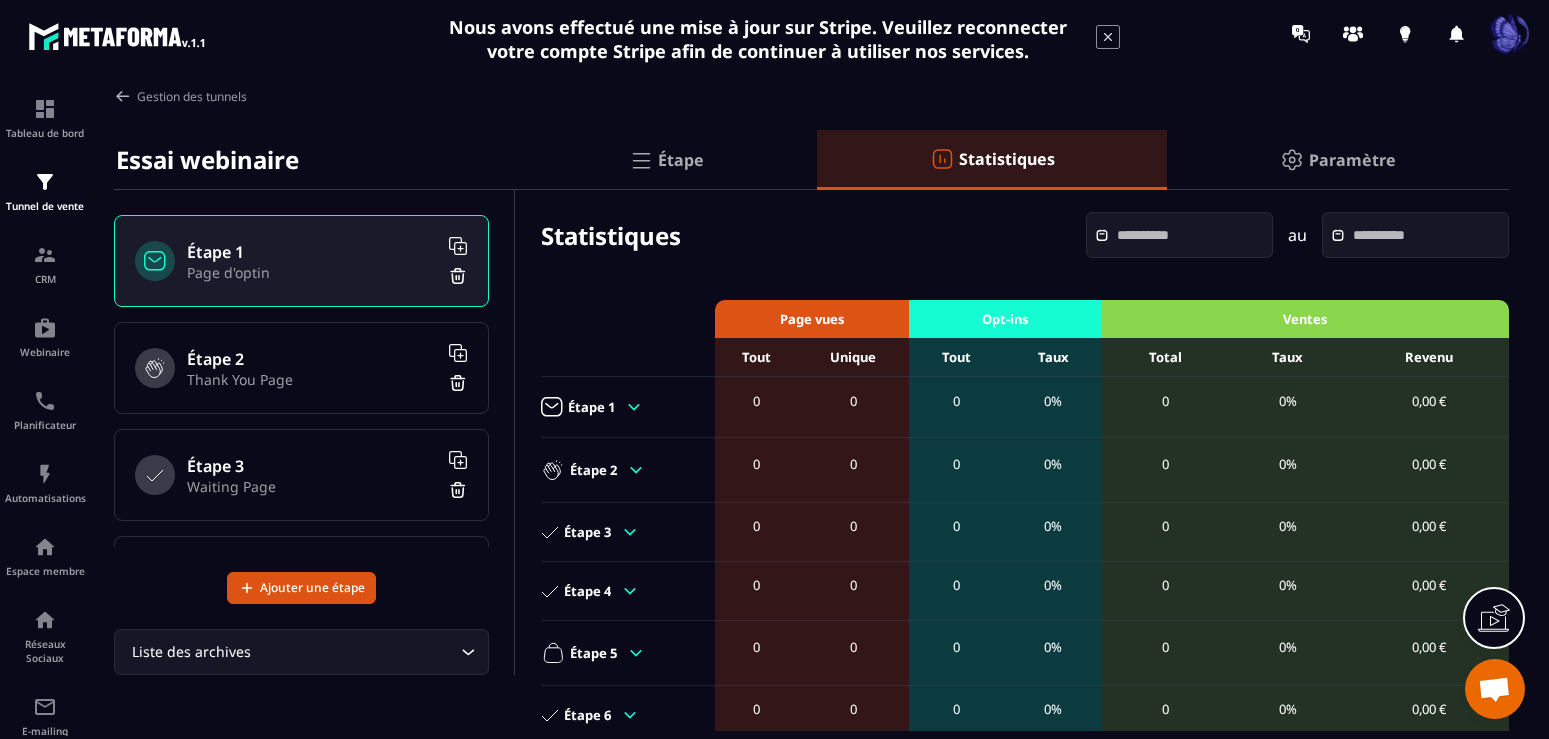 click on "Paramètre" at bounding box center [1352, 160] 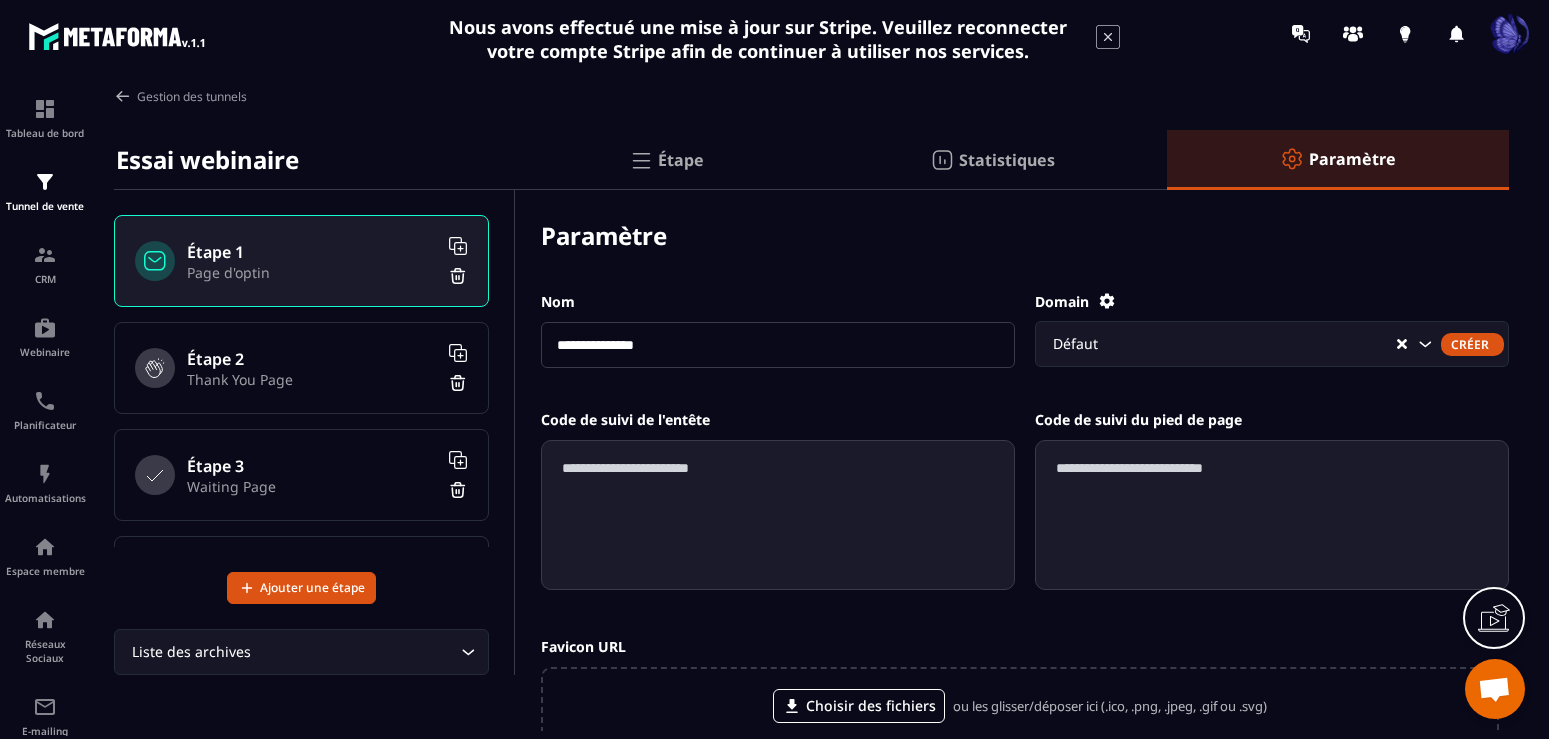 click on "Étape" 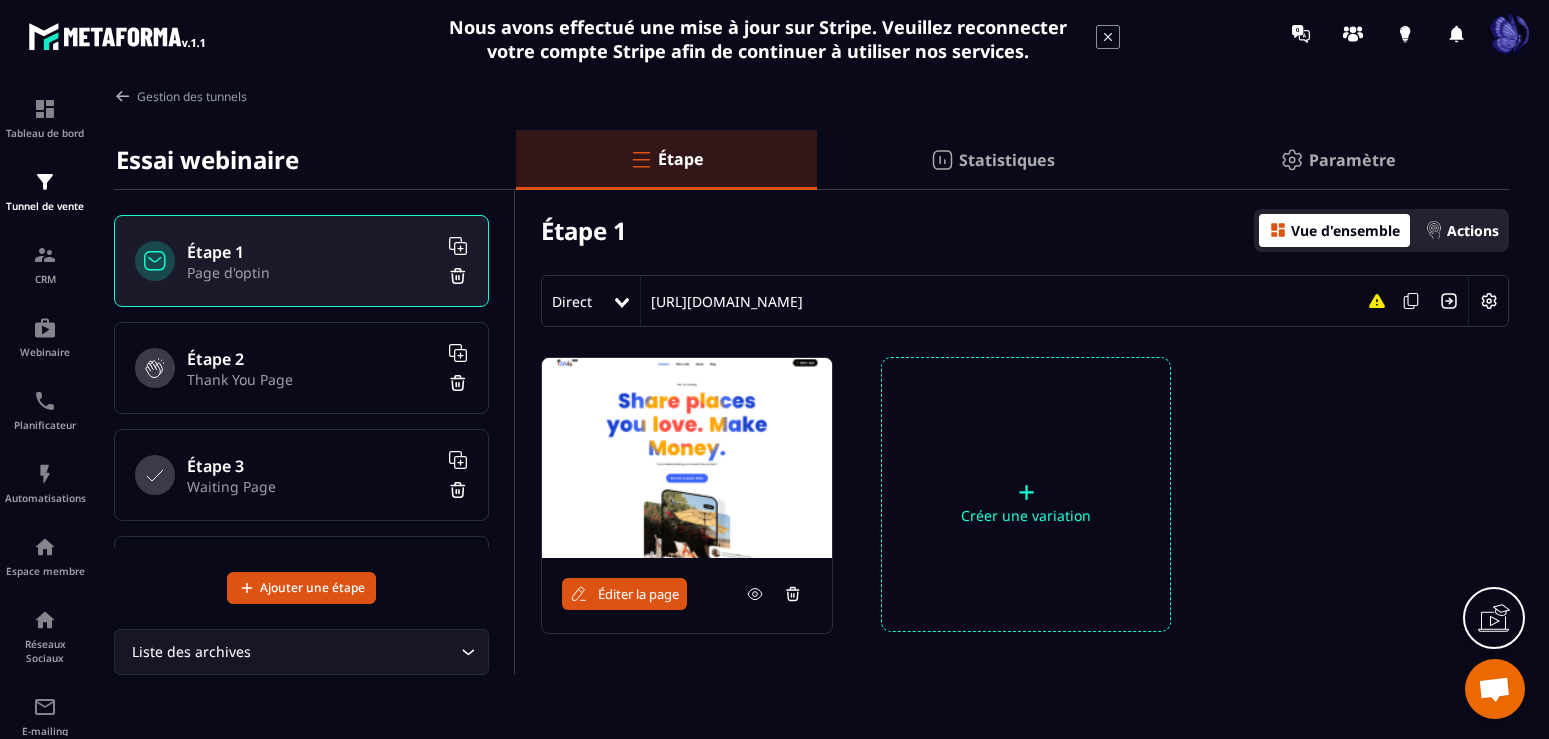 click on "Éditer la page" at bounding box center (638, 594) 